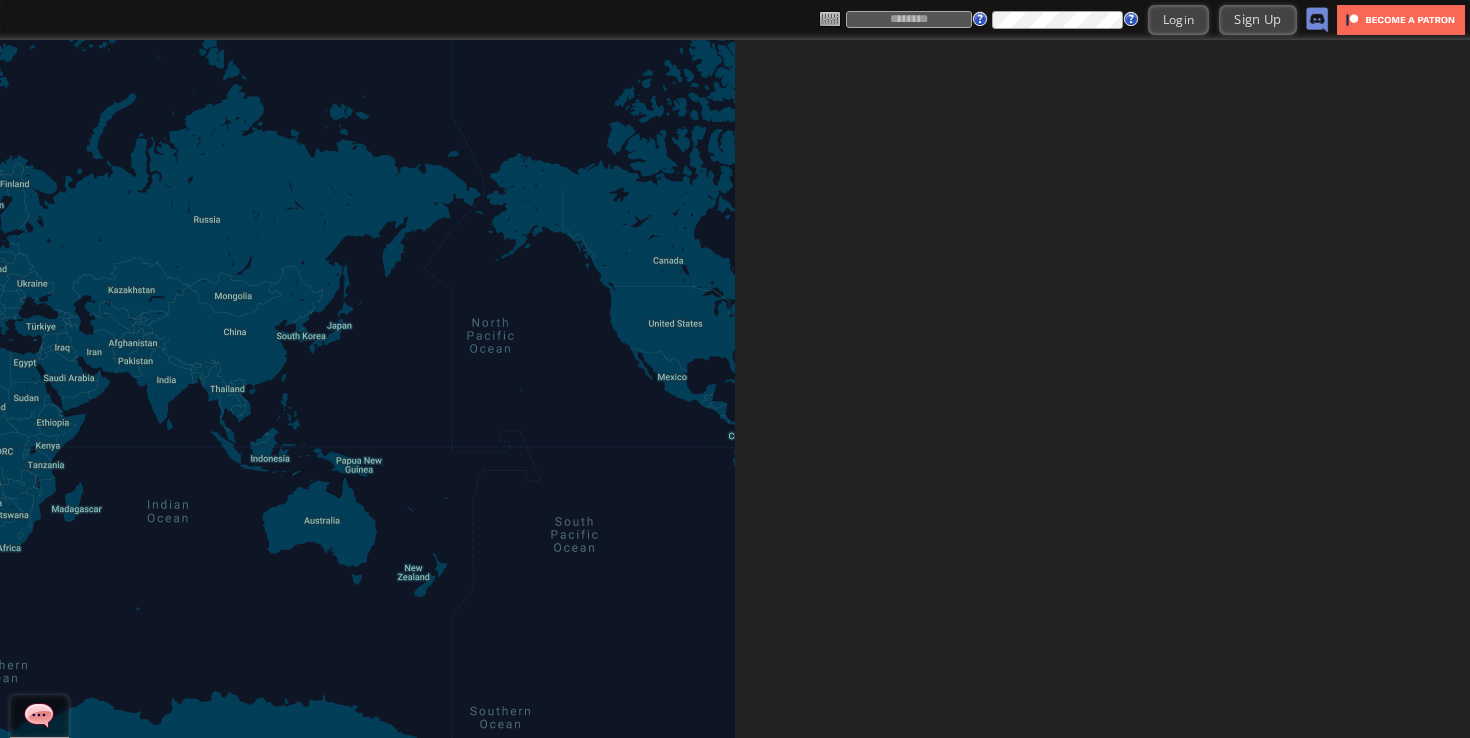 scroll, scrollTop: 0, scrollLeft: 0, axis: both 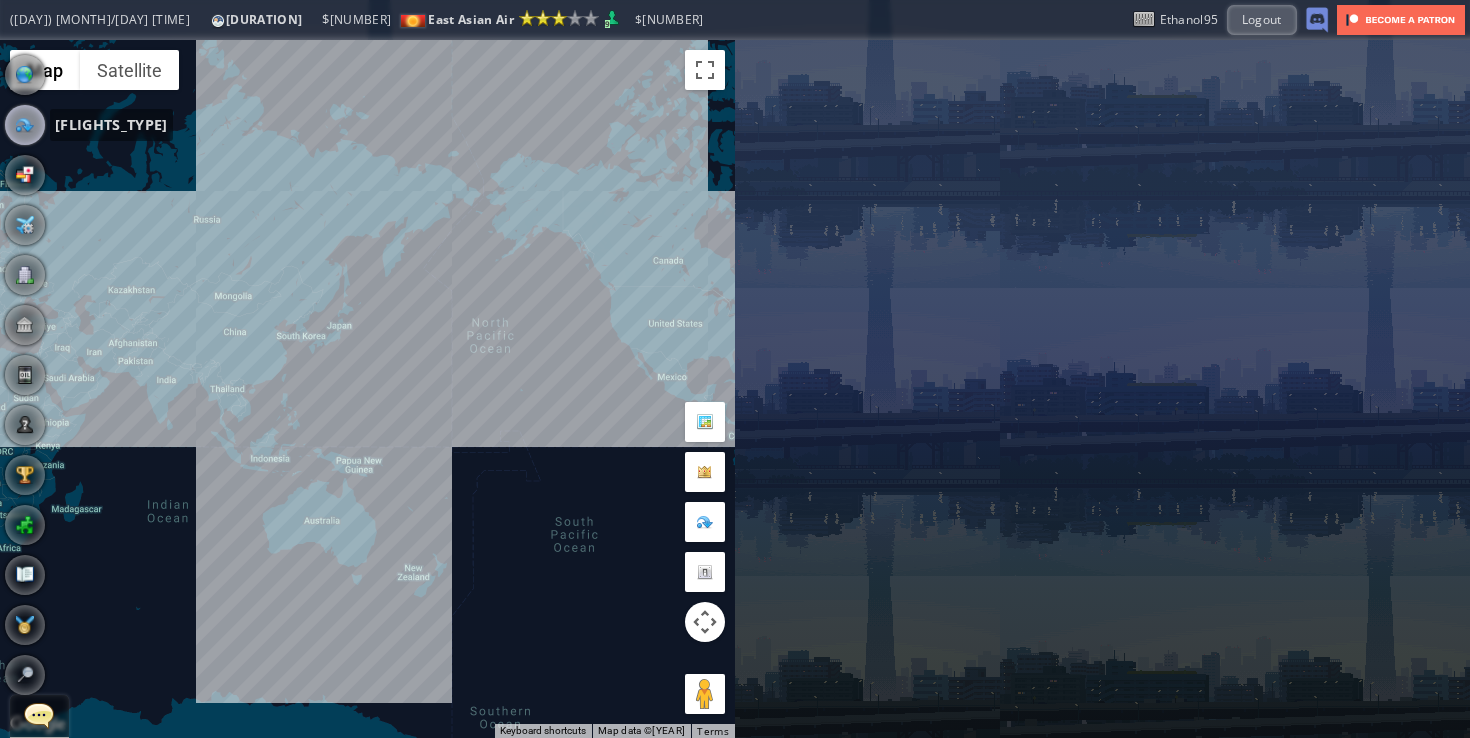 click at bounding box center (25, 125) 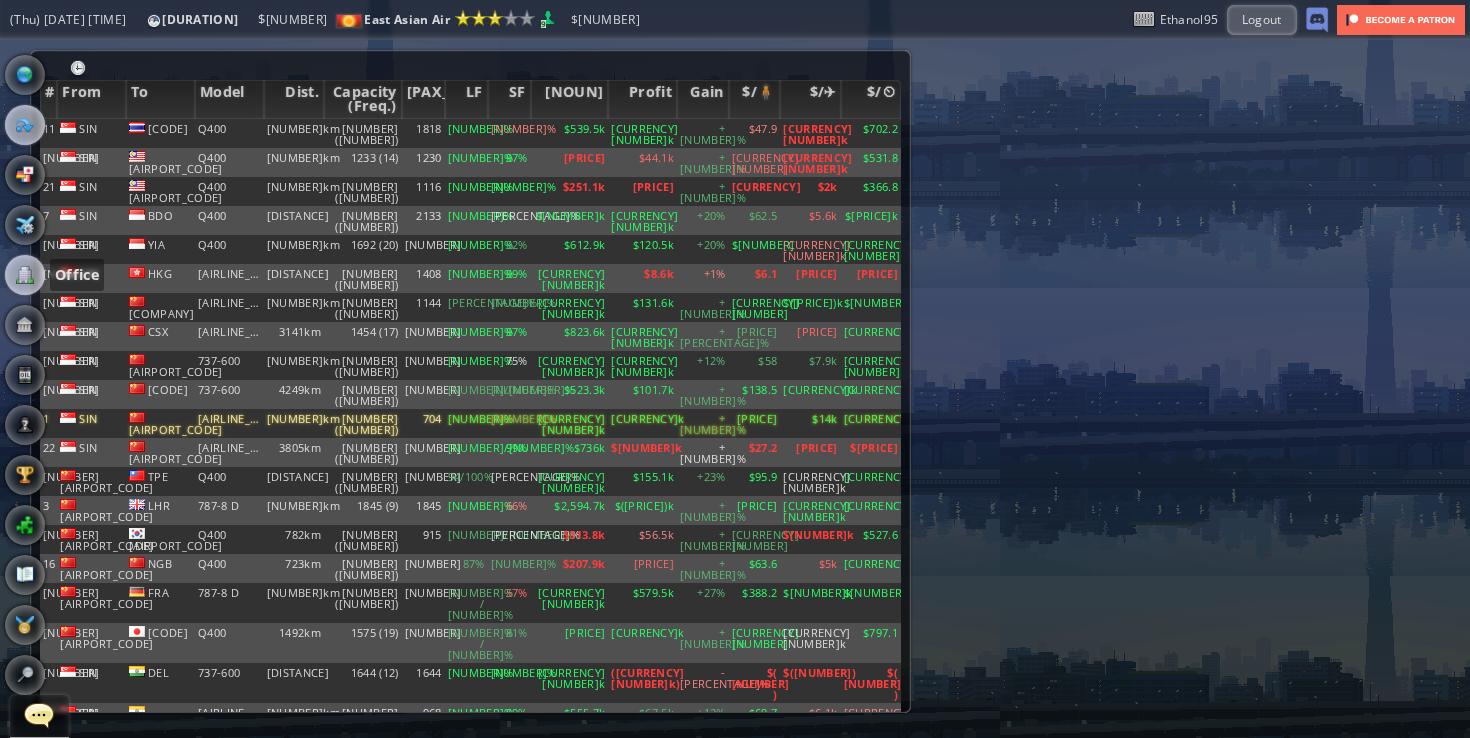 click at bounding box center [25, 275] 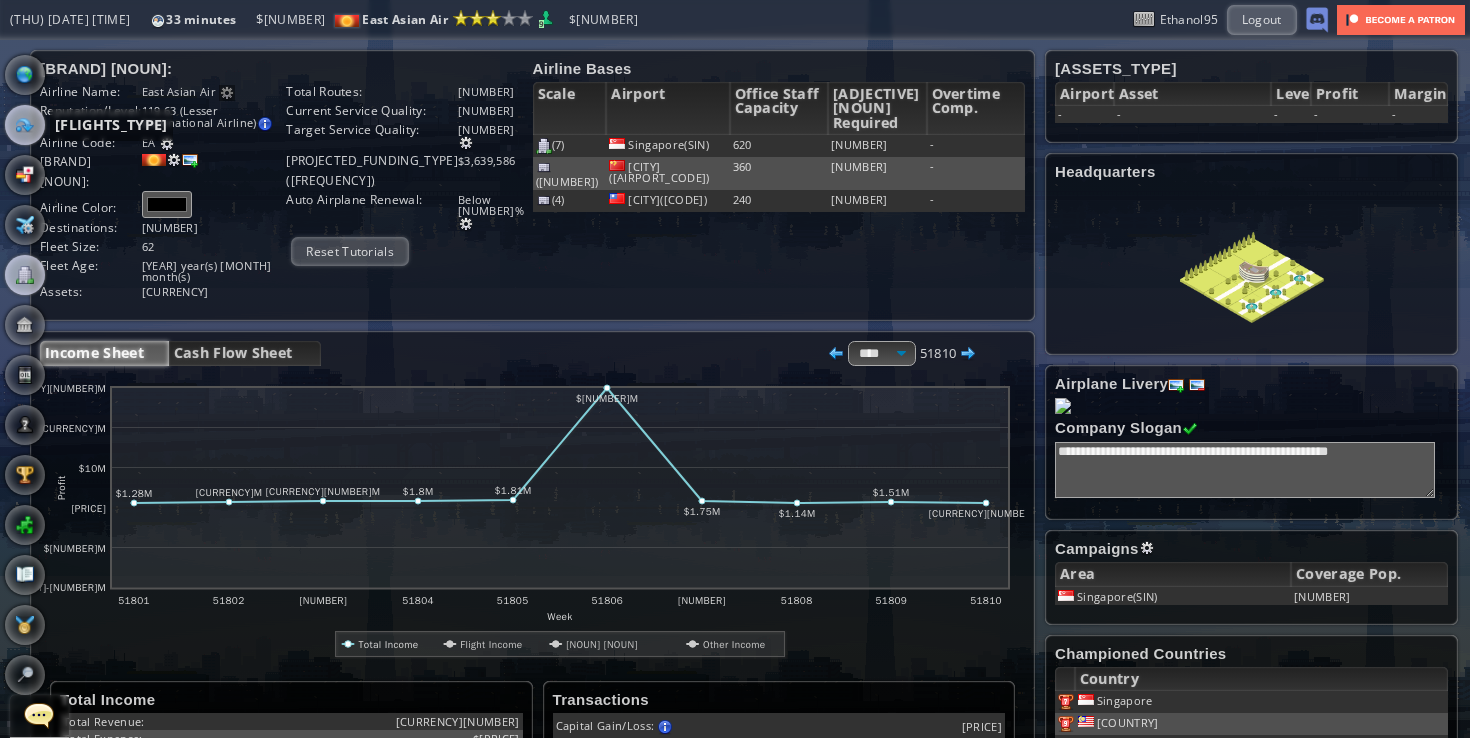 click at bounding box center [25, 125] 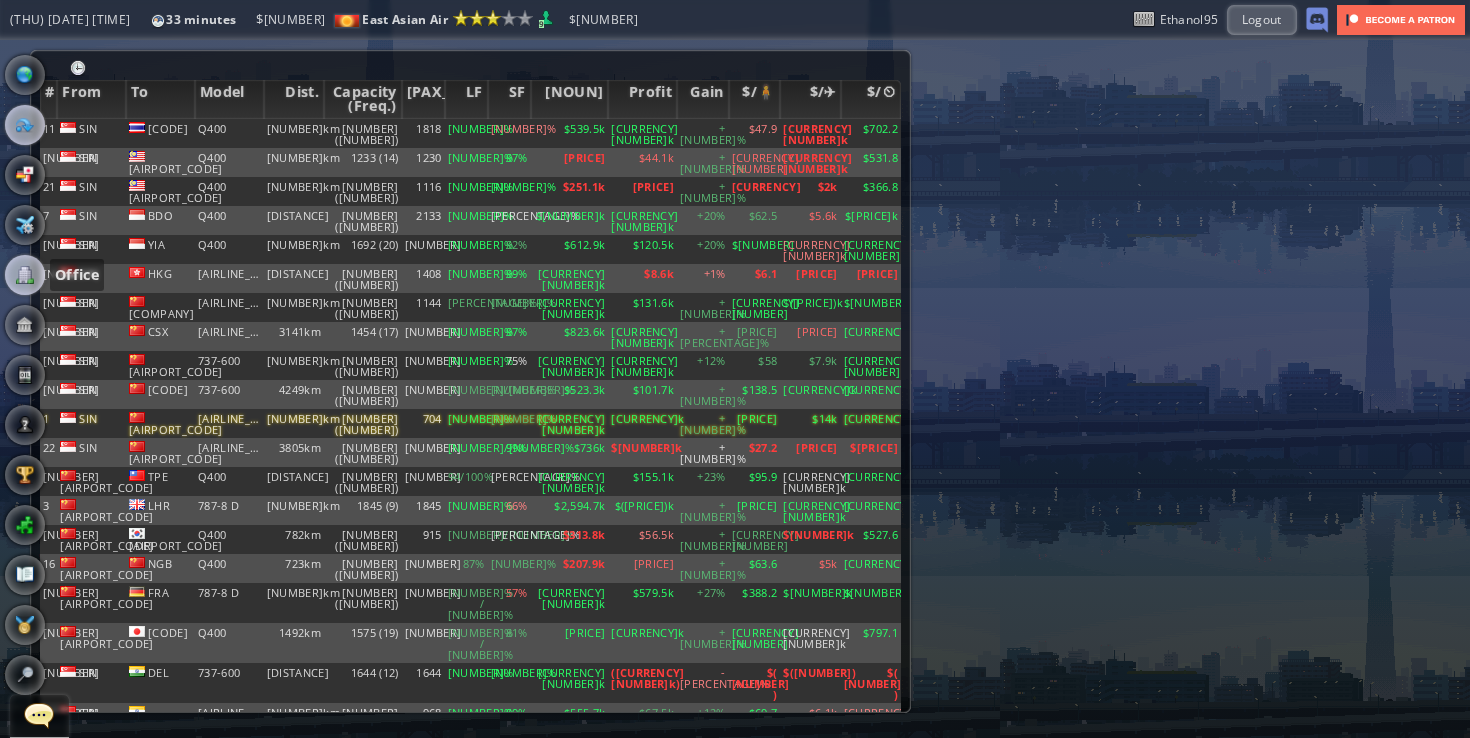 click at bounding box center (25, 275) 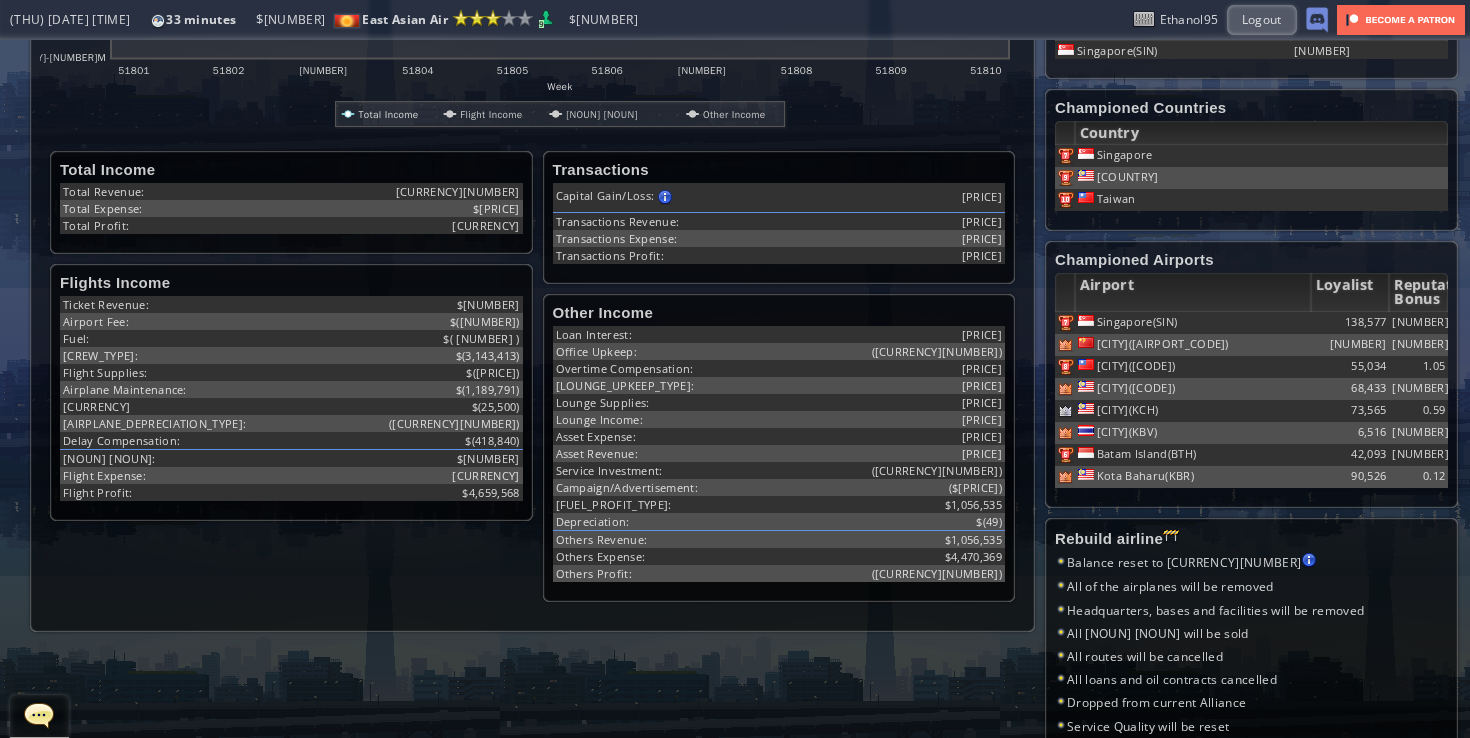 scroll, scrollTop: 51, scrollLeft: 0, axis: vertical 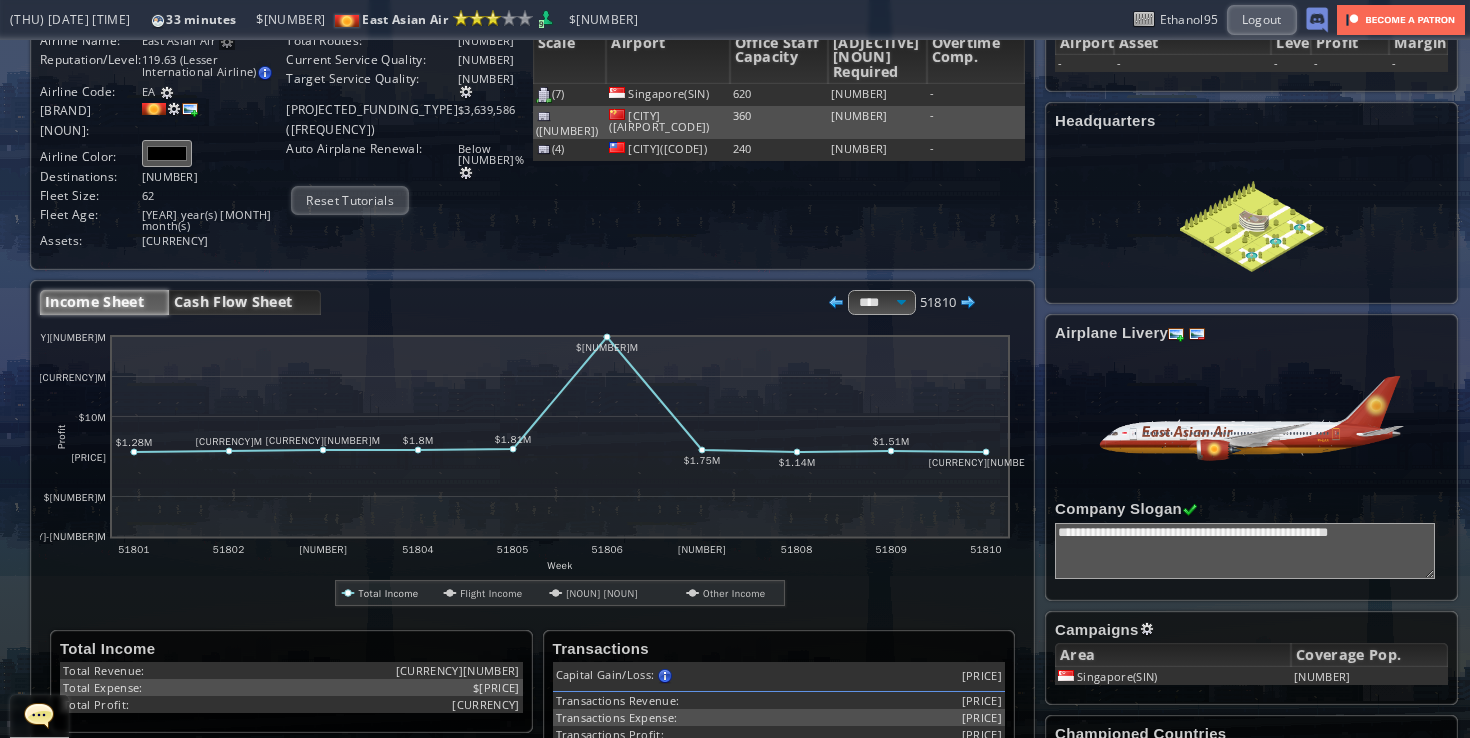 click on "Cash Flow Sheet" at bounding box center (245, 302) 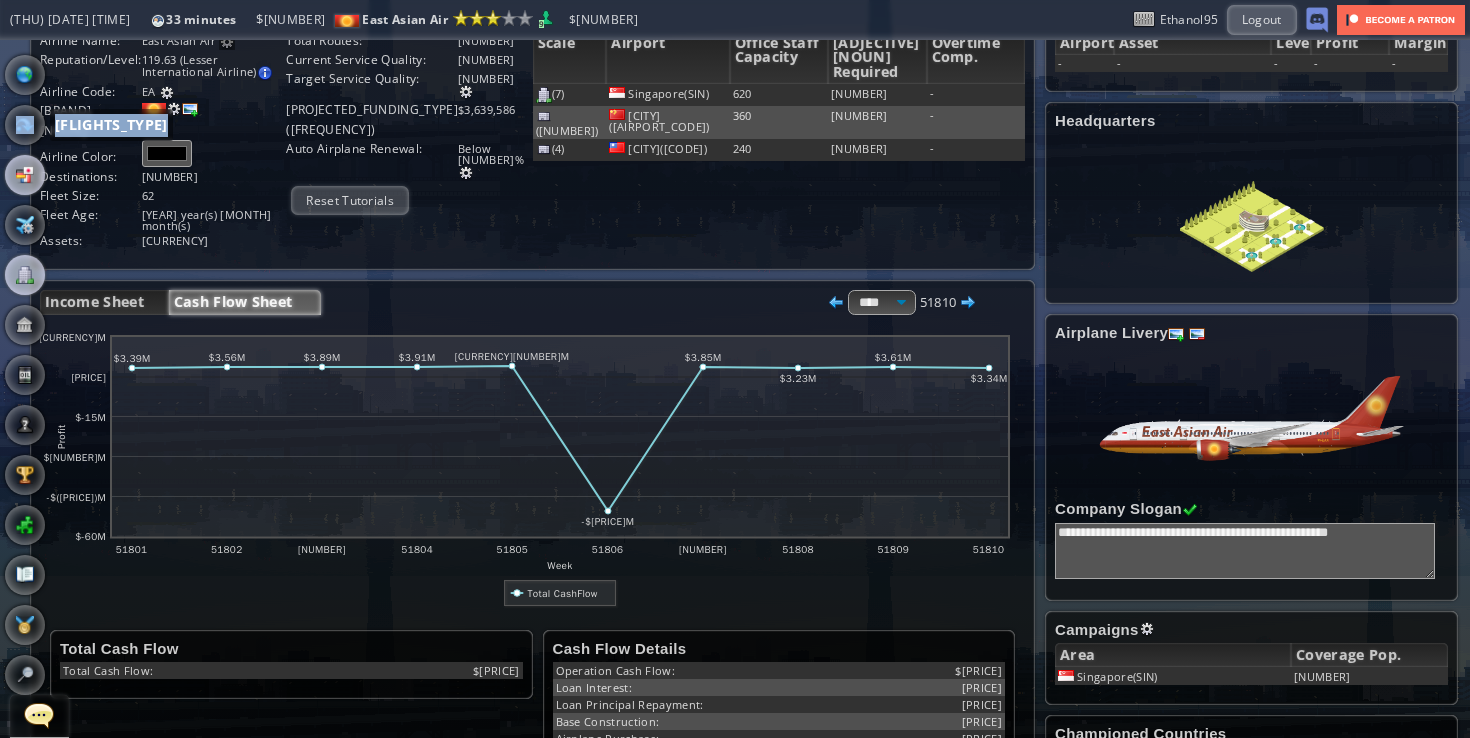 drag, startPoint x: 29, startPoint y: 136, endPoint x: 22, endPoint y: 193, distance: 57.428215 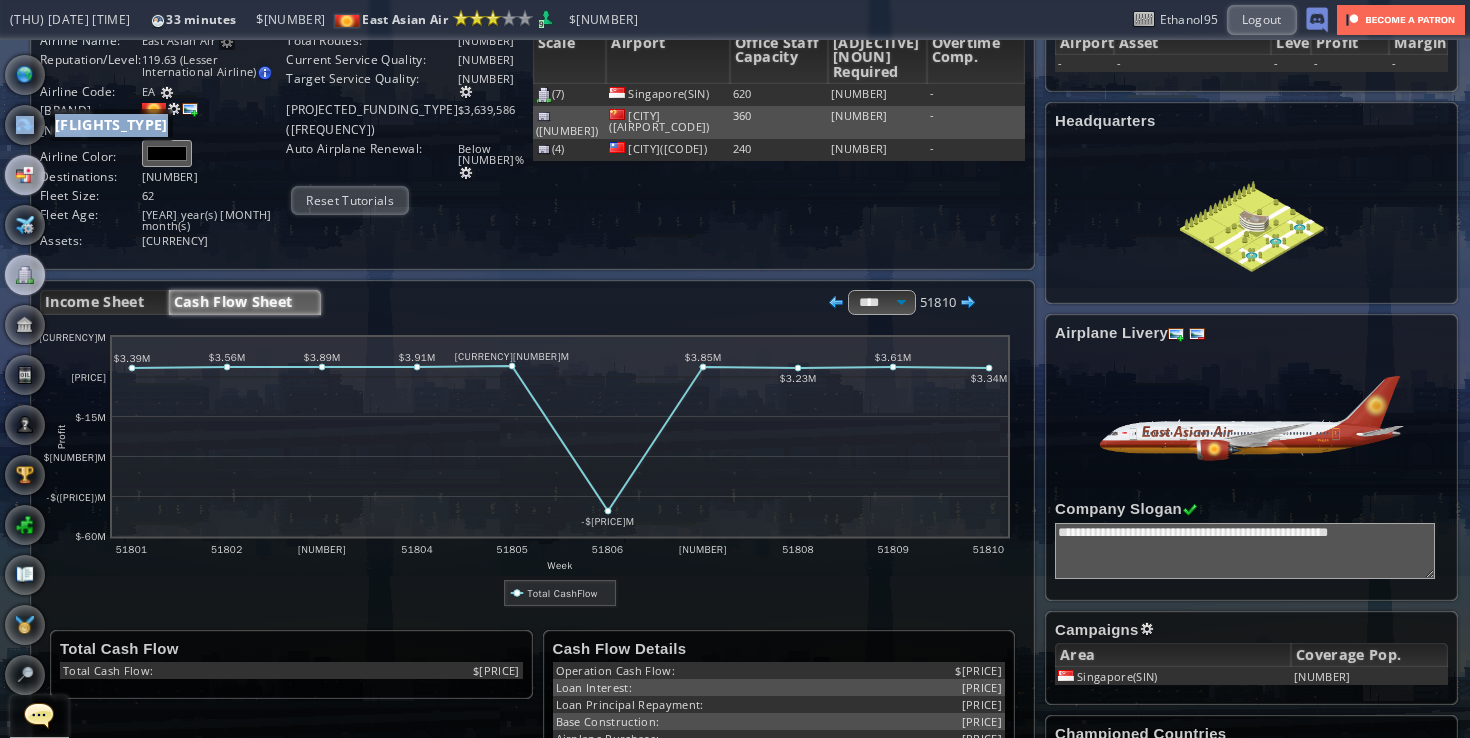 click on "World Map
Flights
Country
Airplane
Office Bank Oil Log" at bounding box center [86, 400] 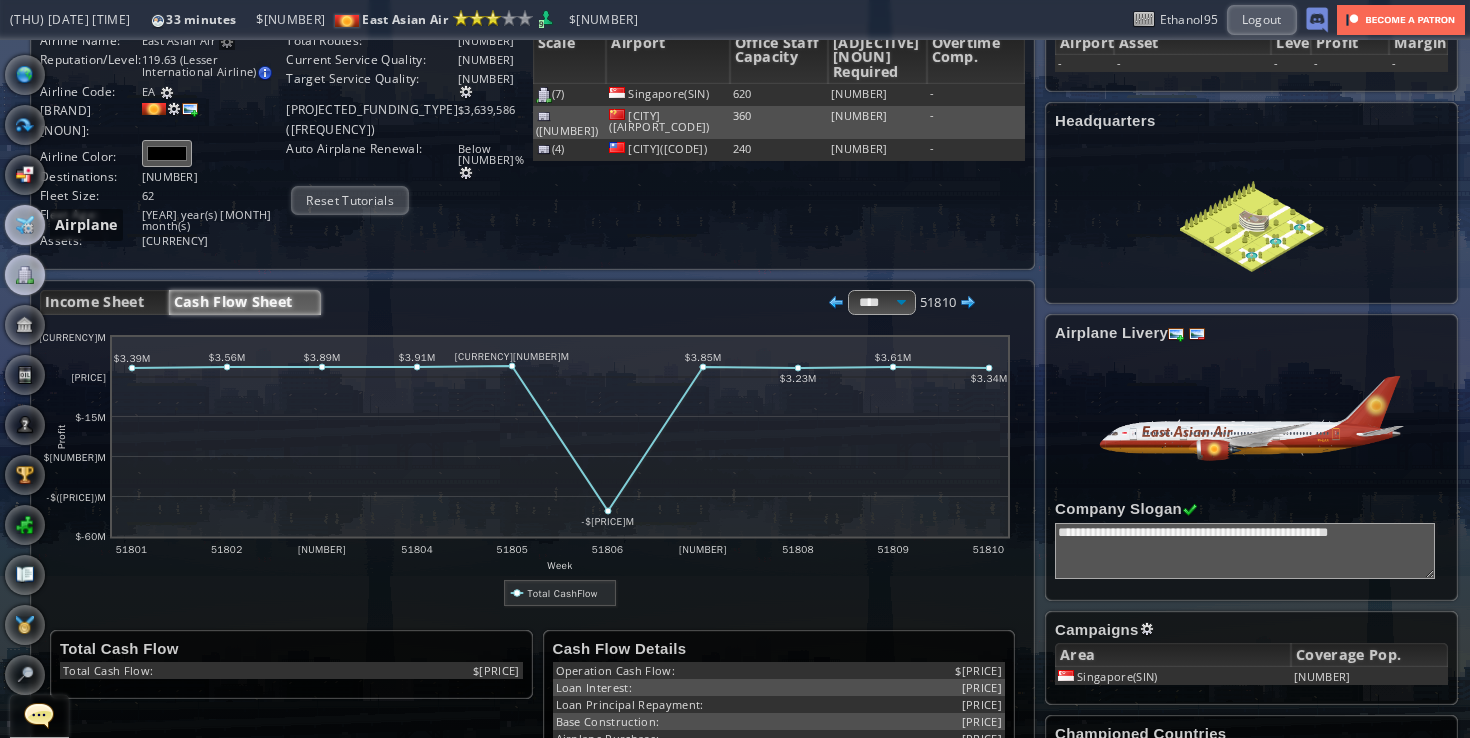 click at bounding box center (25, 225) 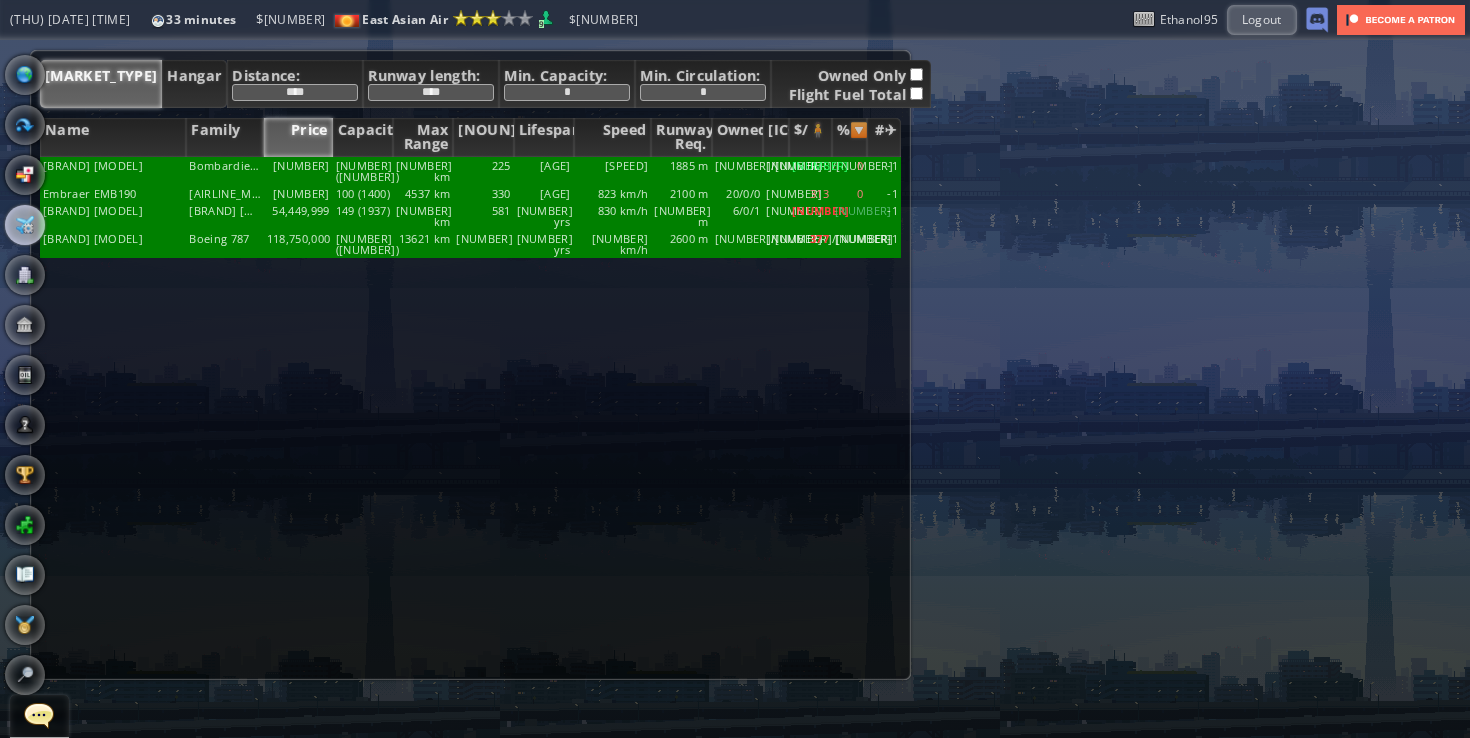 scroll, scrollTop: 0, scrollLeft: 0, axis: both 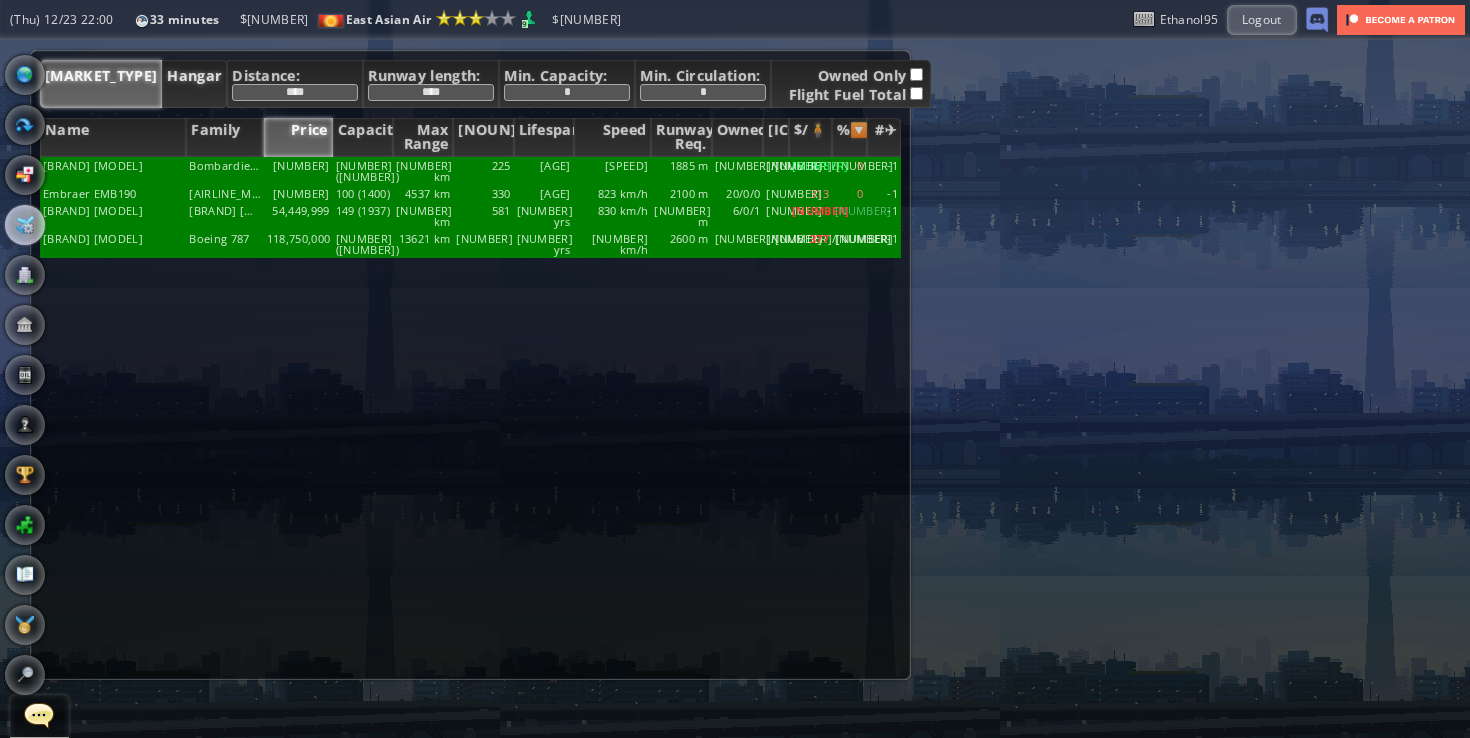click on "Hangar" at bounding box center [194, 84] 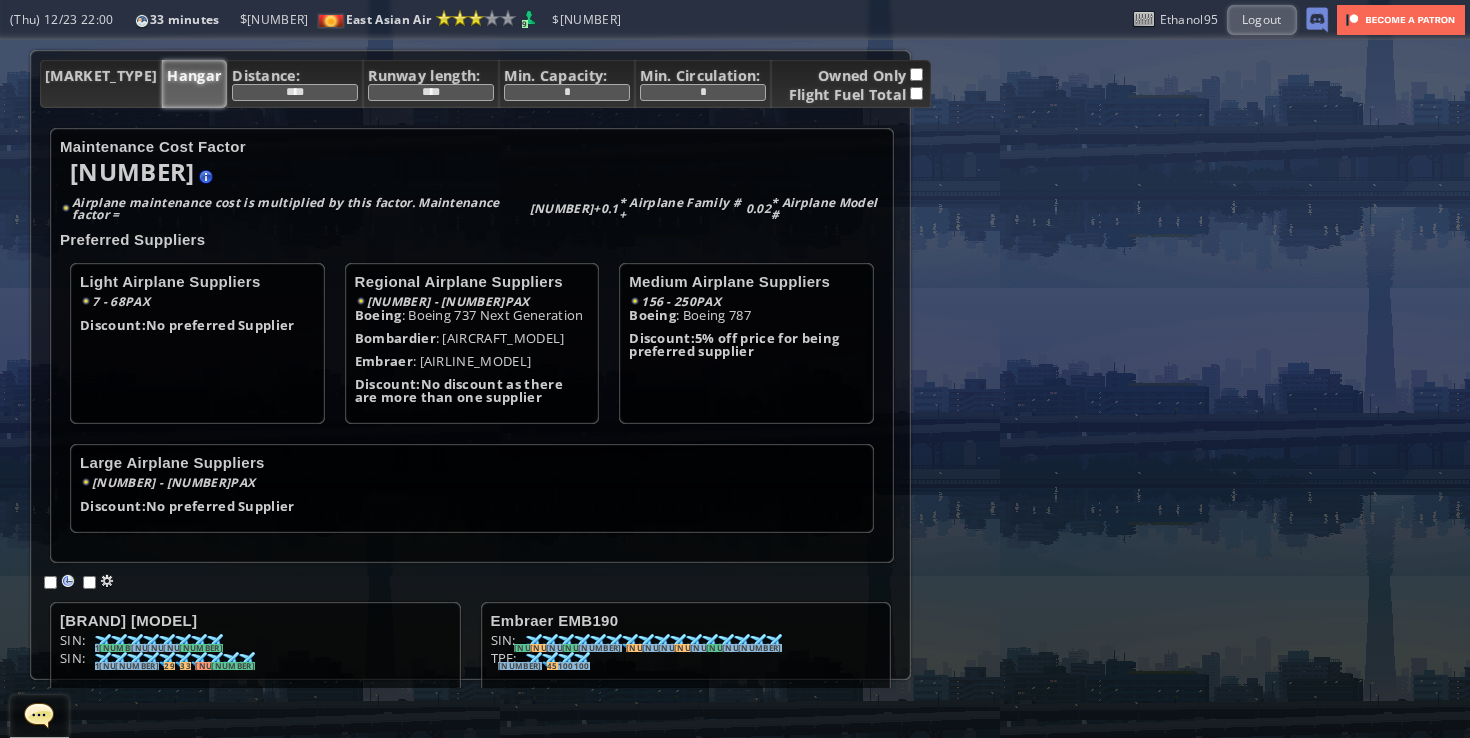 scroll, scrollTop: 199, scrollLeft: 0, axis: vertical 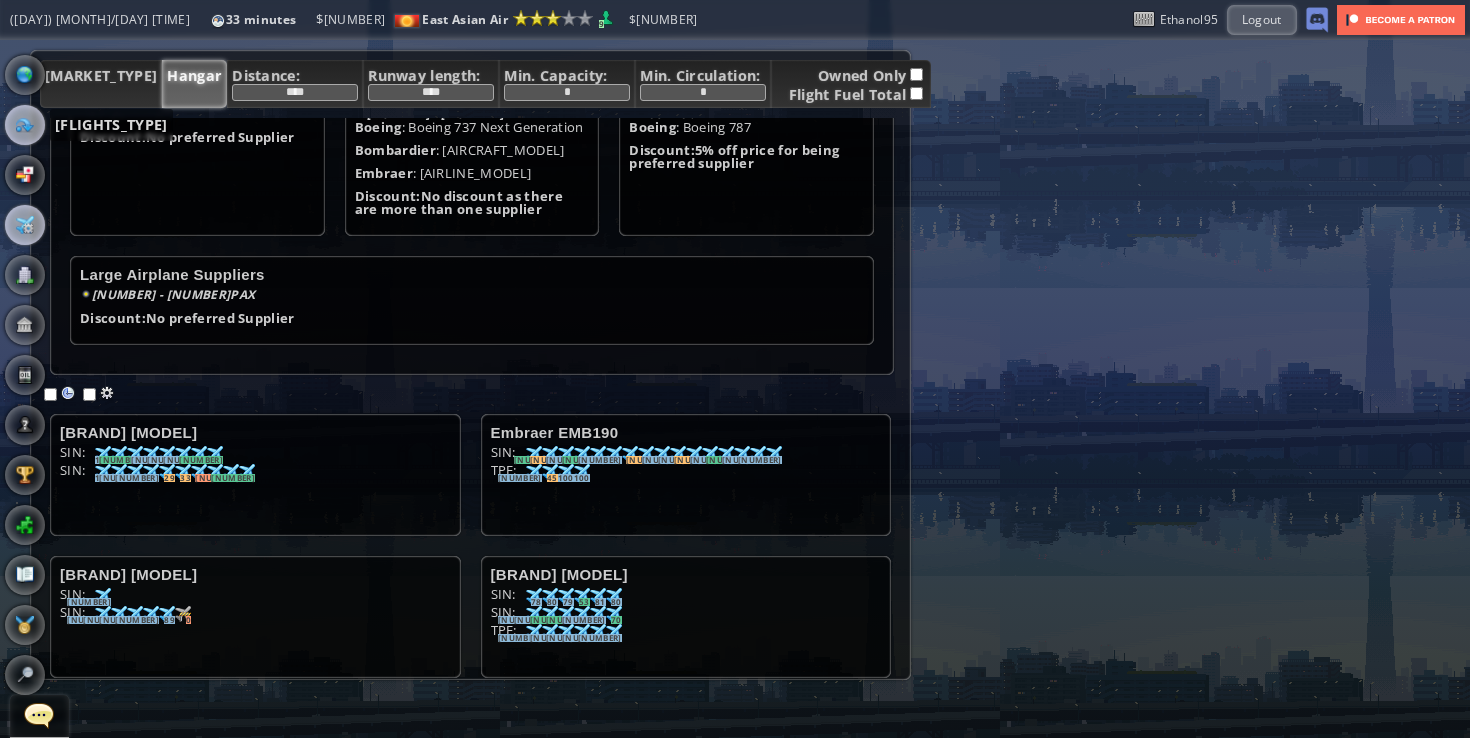 click at bounding box center (25, 125) 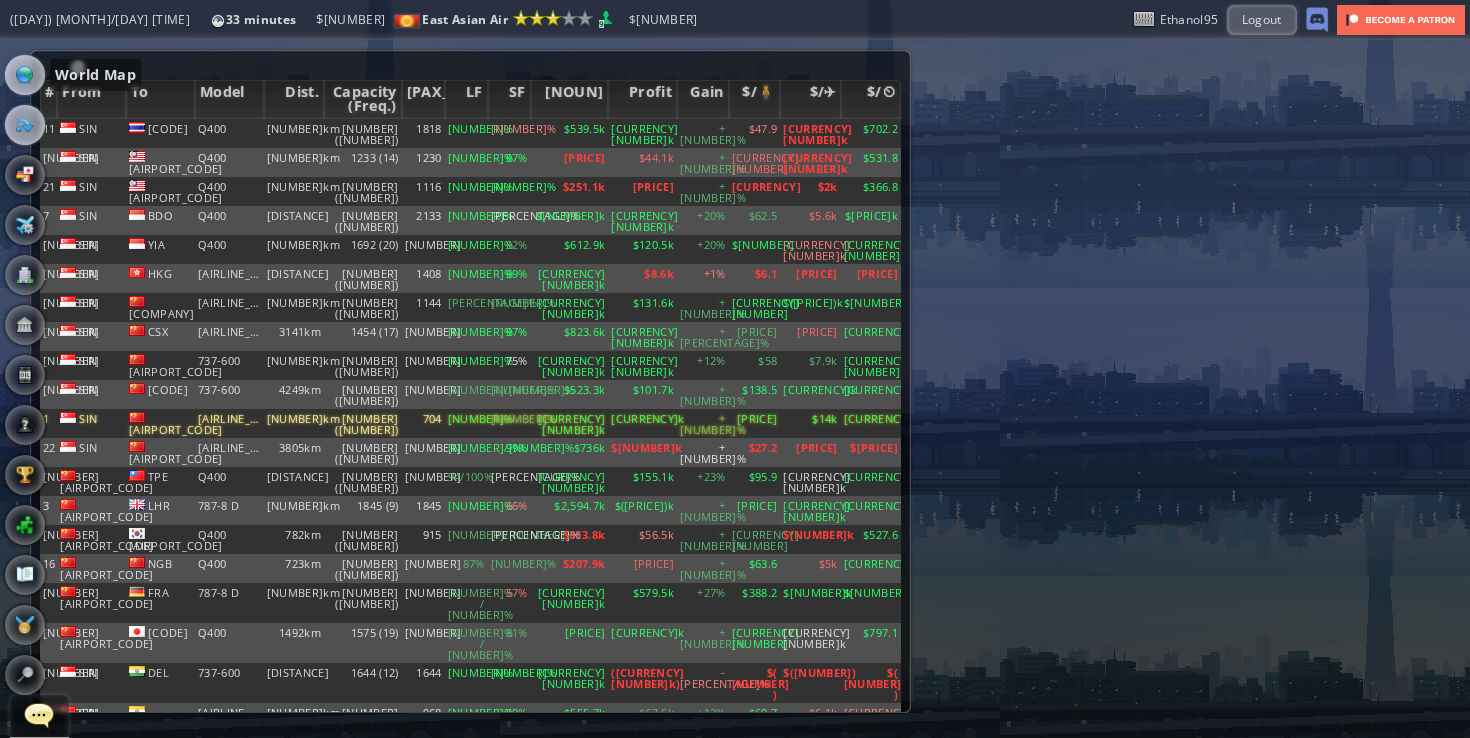 click at bounding box center (25, 75) 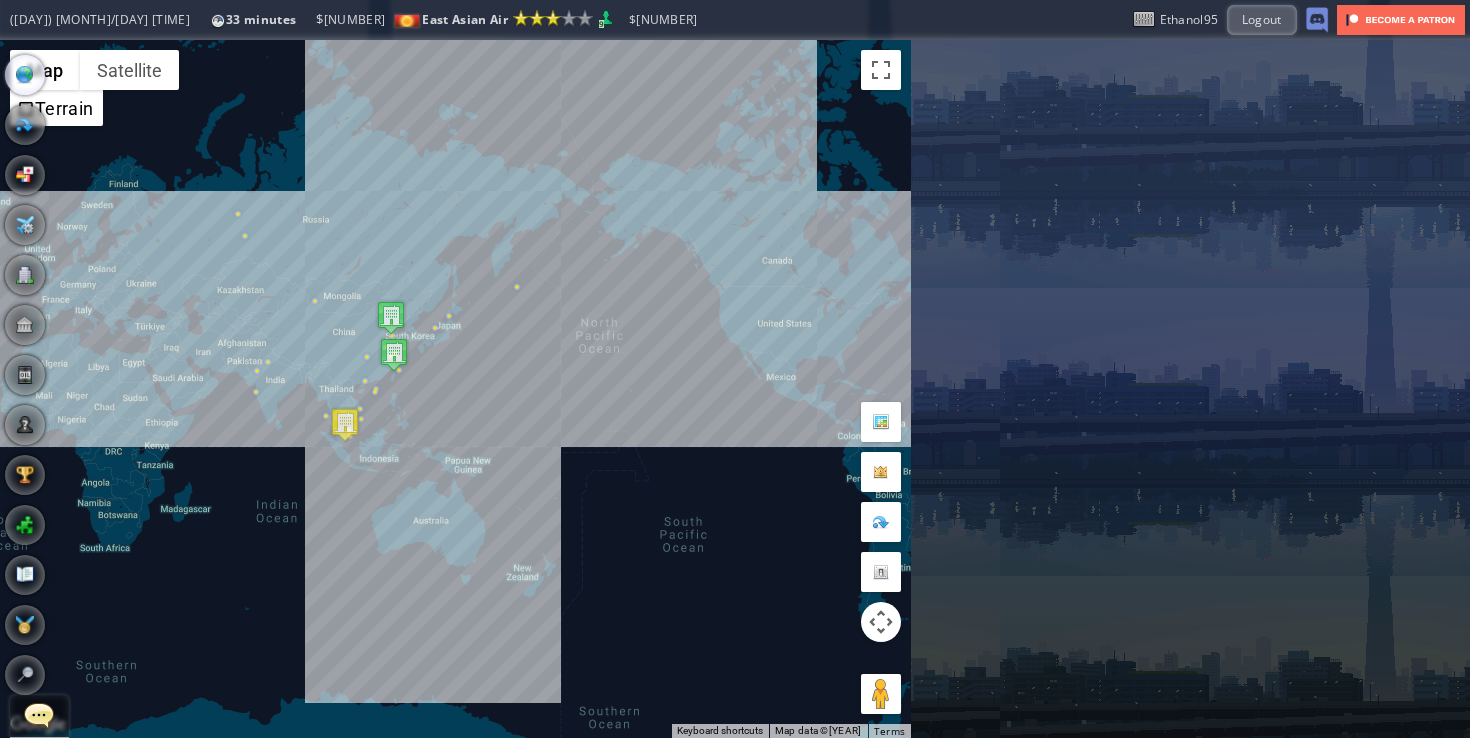 drag, startPoint x: 267, startPoint y: 214, endPoint x: 503, endPoint y: 214, distance: 236 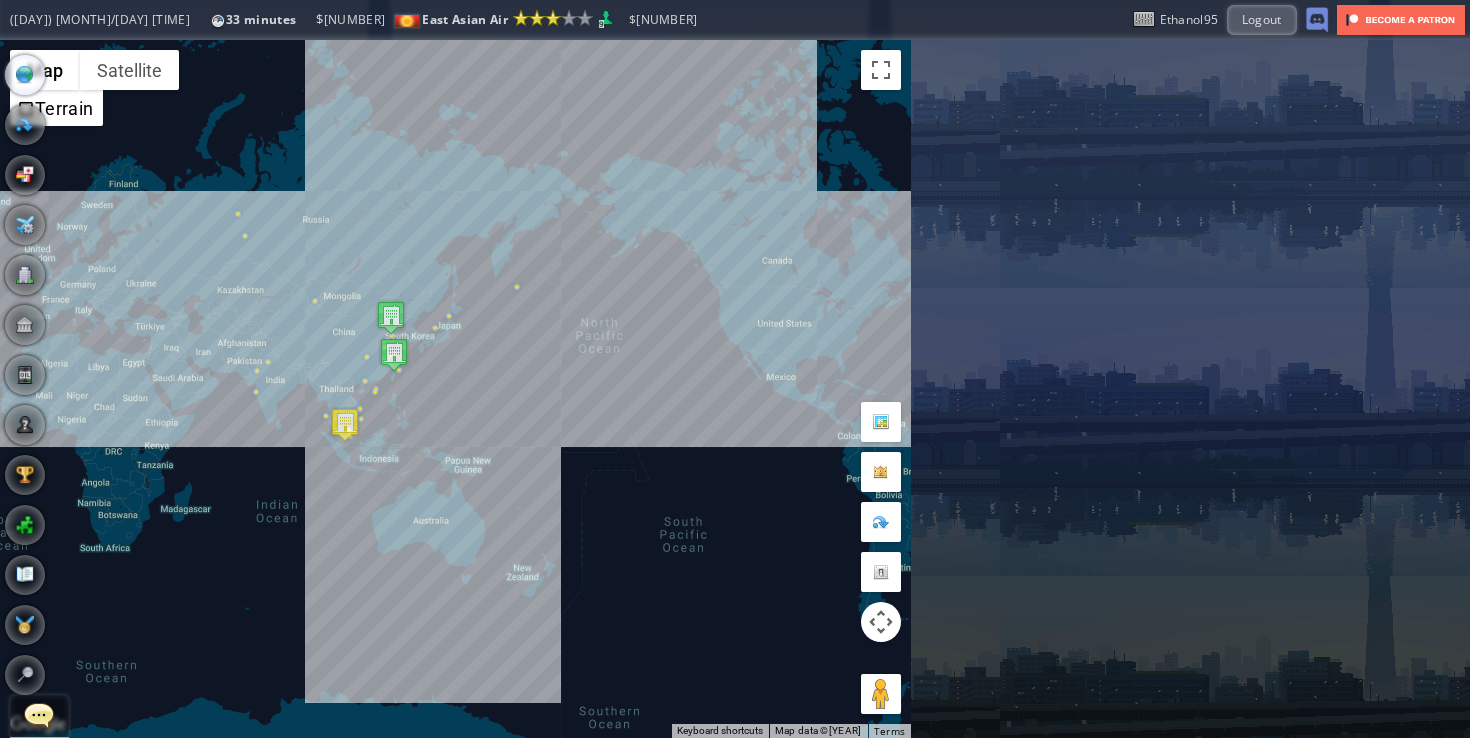 click on "To navigate, press the arrow keys." at bounding box center (455, 389) 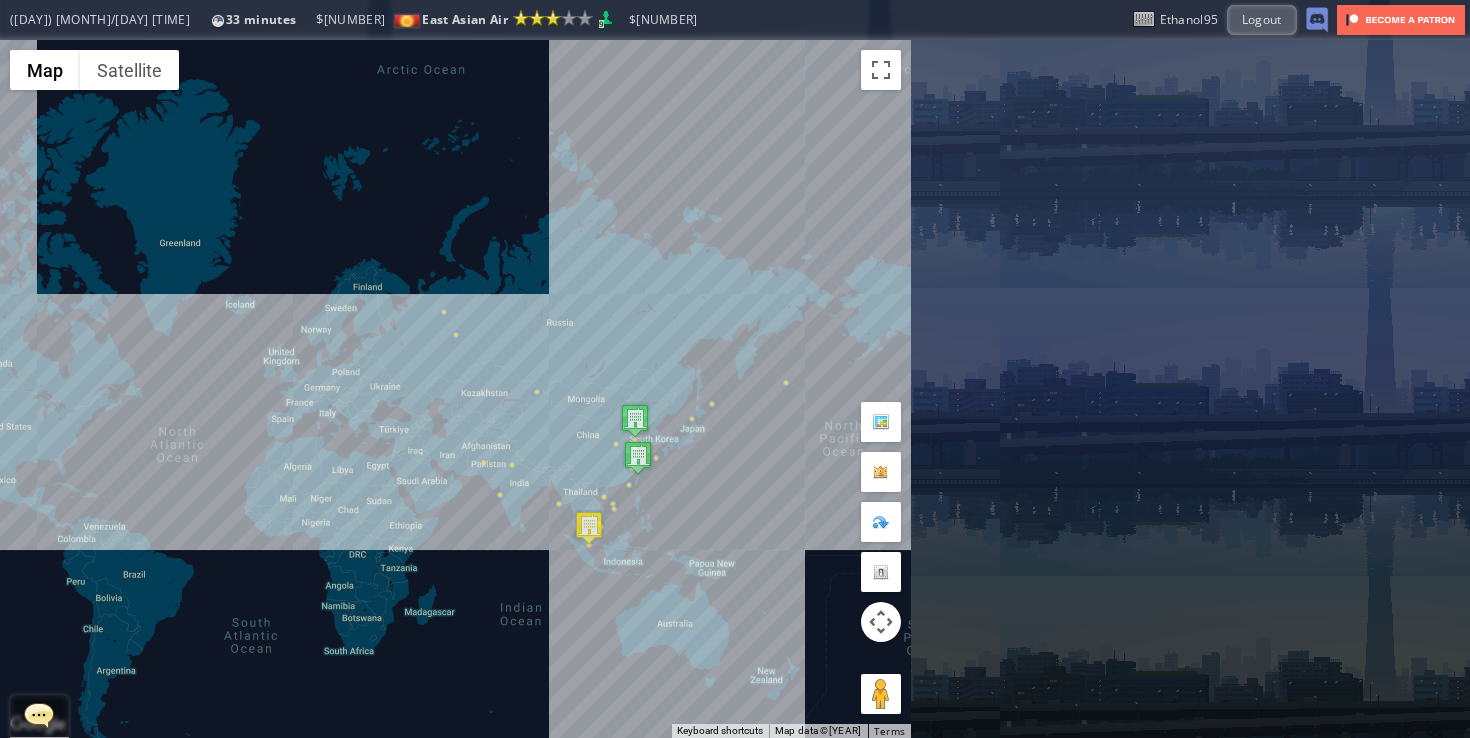 click on "To navigate, press the arrow keys." at bounding box center (455, 389) 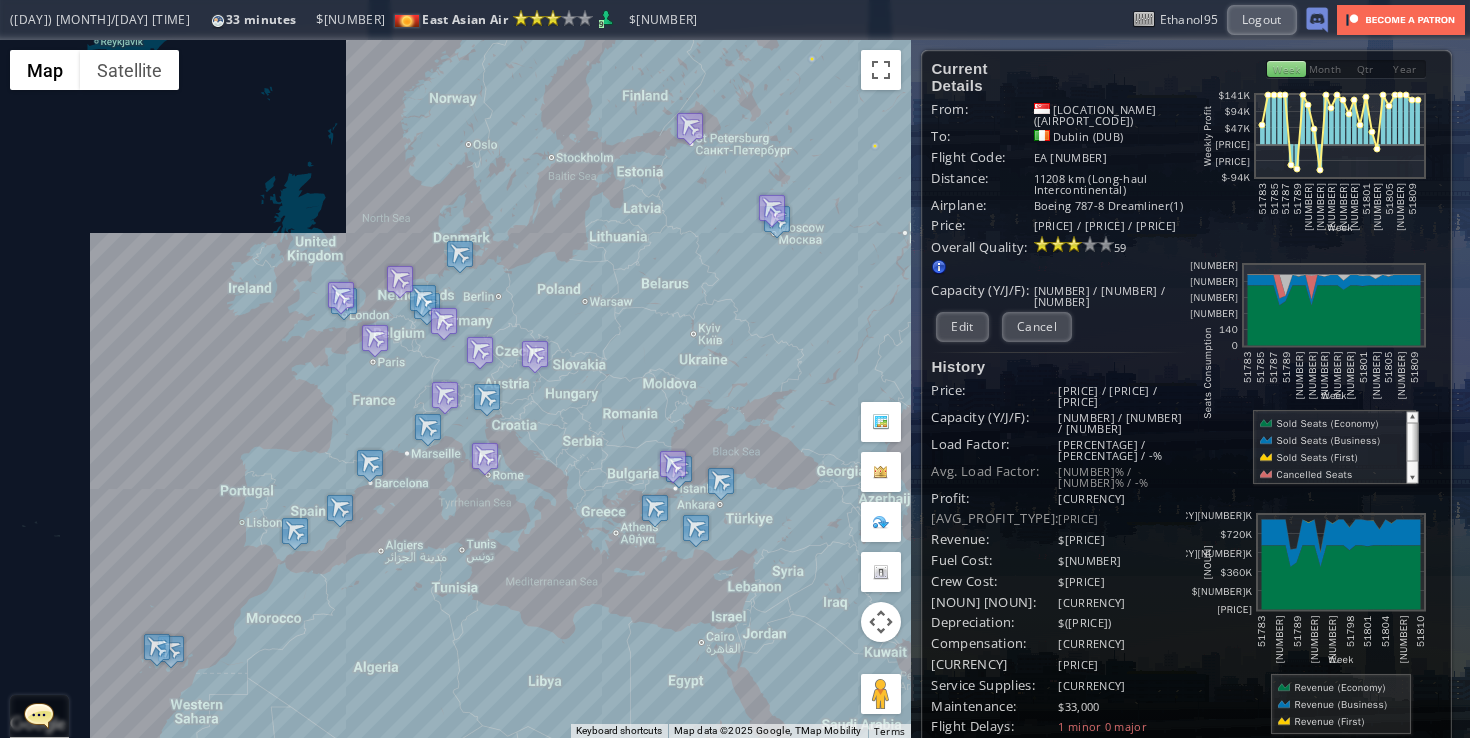 drag, startPoint x: 313, startPoint y: 339, endPoint x: 644, endPoint y: 427, distance: 342.49817 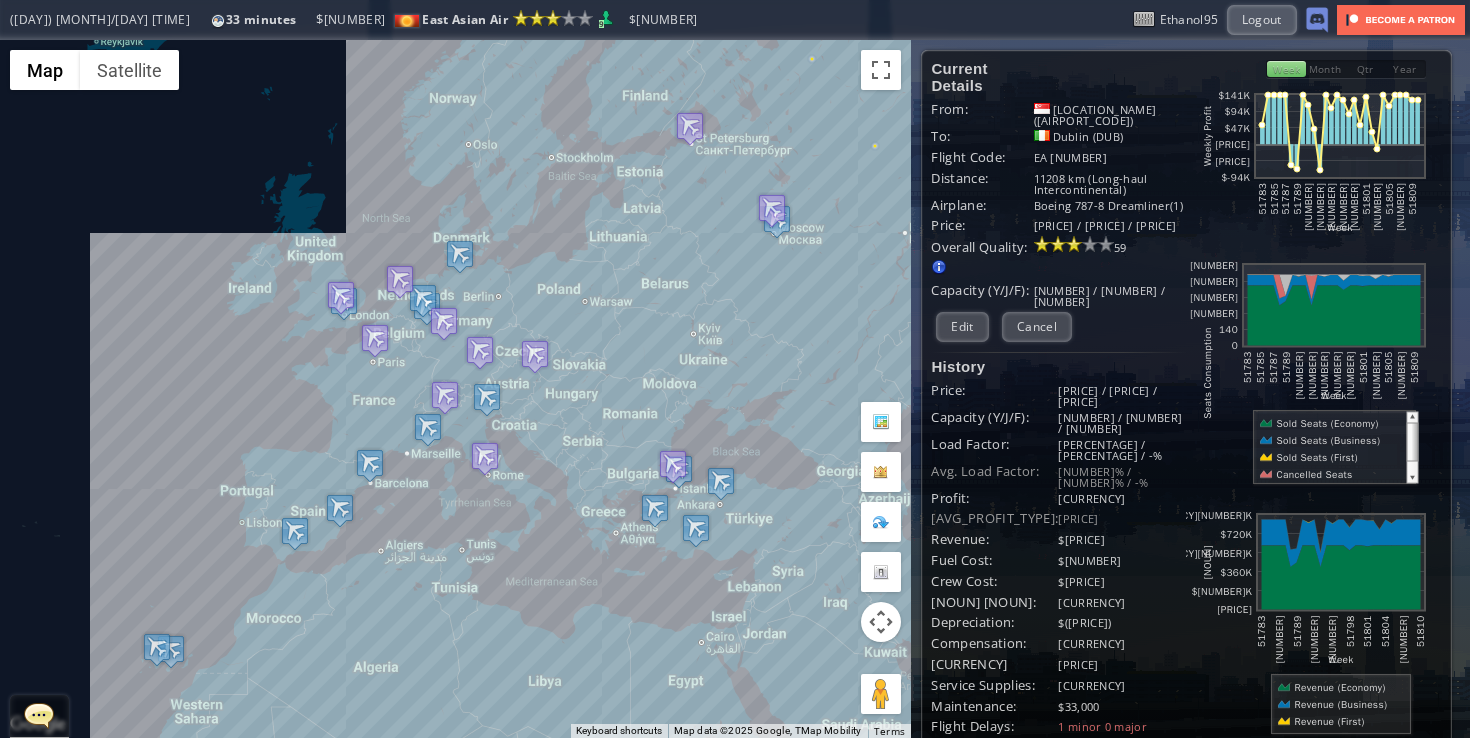 click on "To navigate, press the arrow keys." at bounding box center (455, 389) 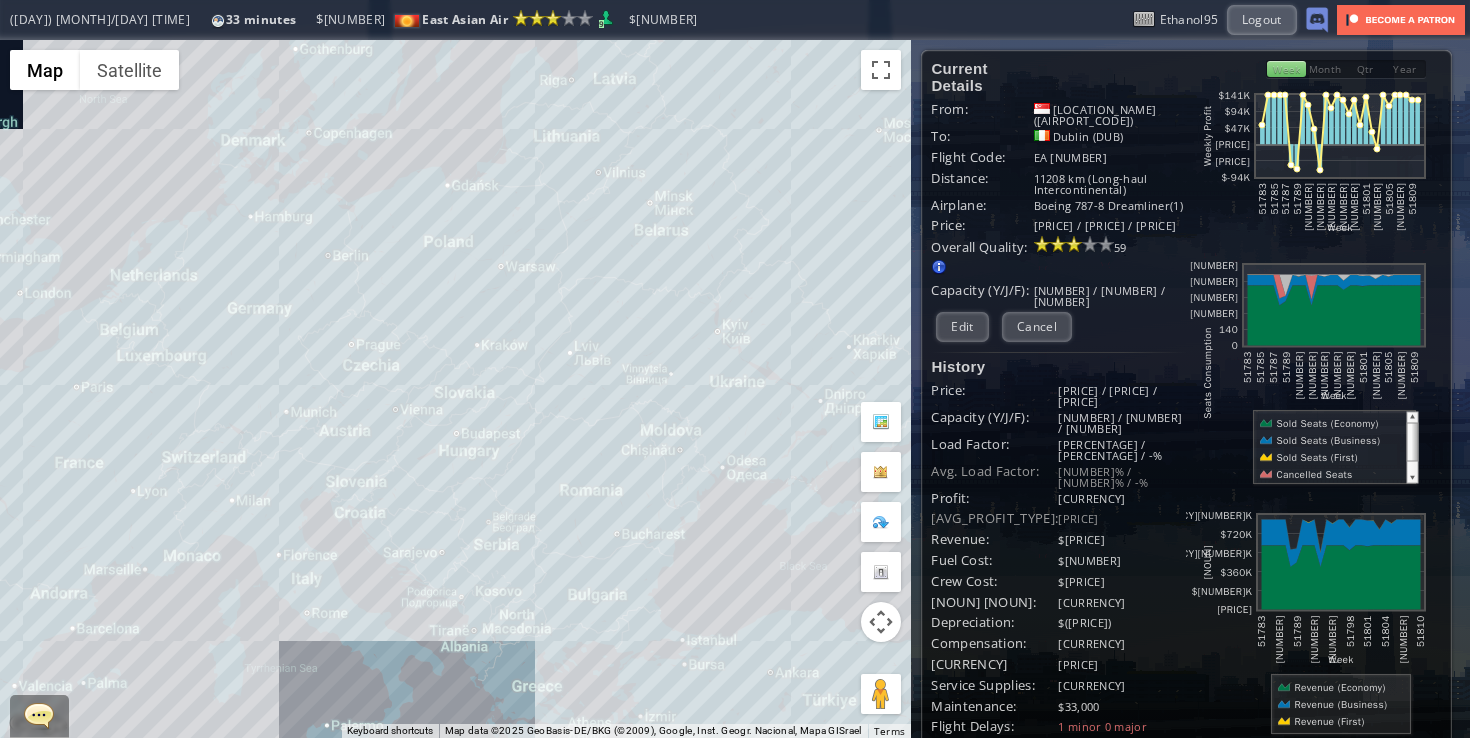 drag, startPoint x: 548, startPoint y: 354, endPoint x: 304, endPoint y: 354, distance: 244 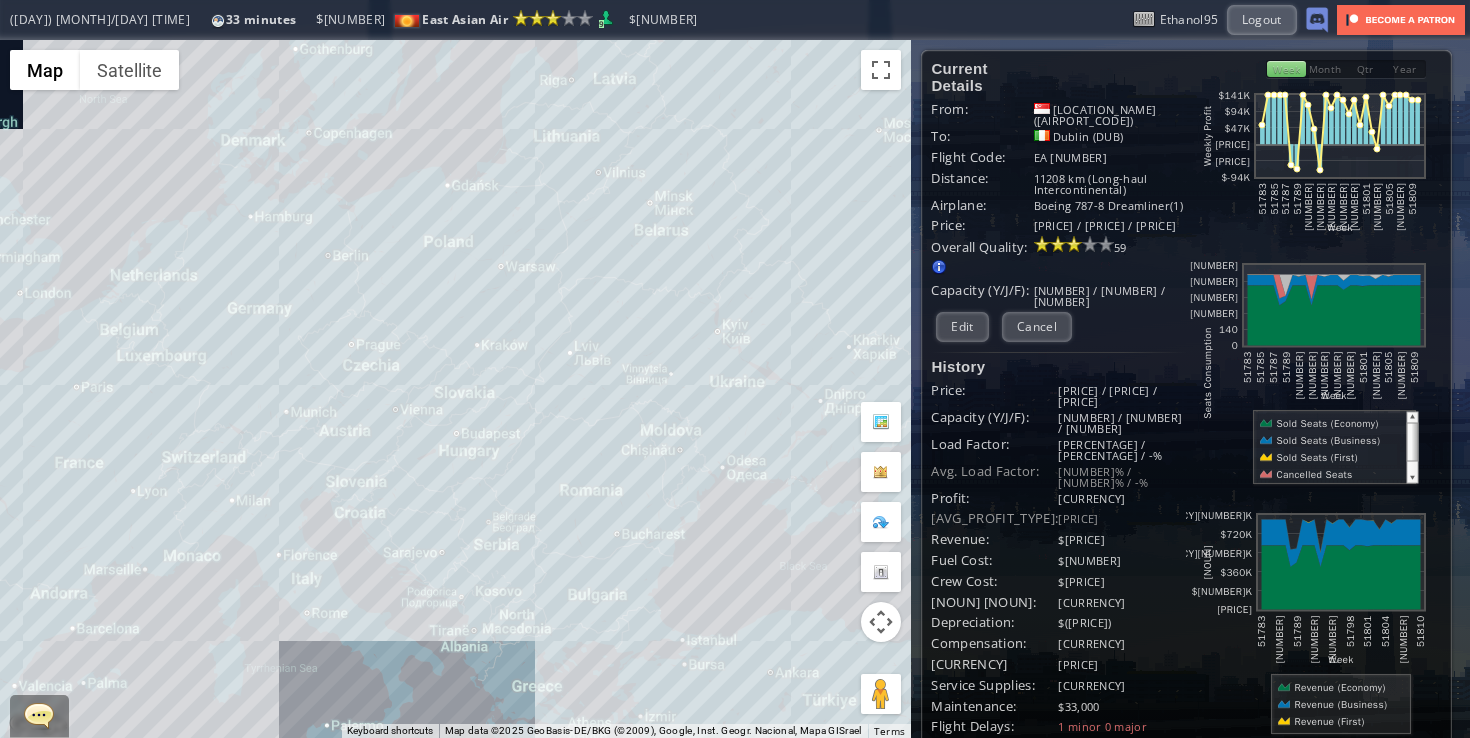 click on "To navigate, press the arrow keys." at bounding box center (455, 389) 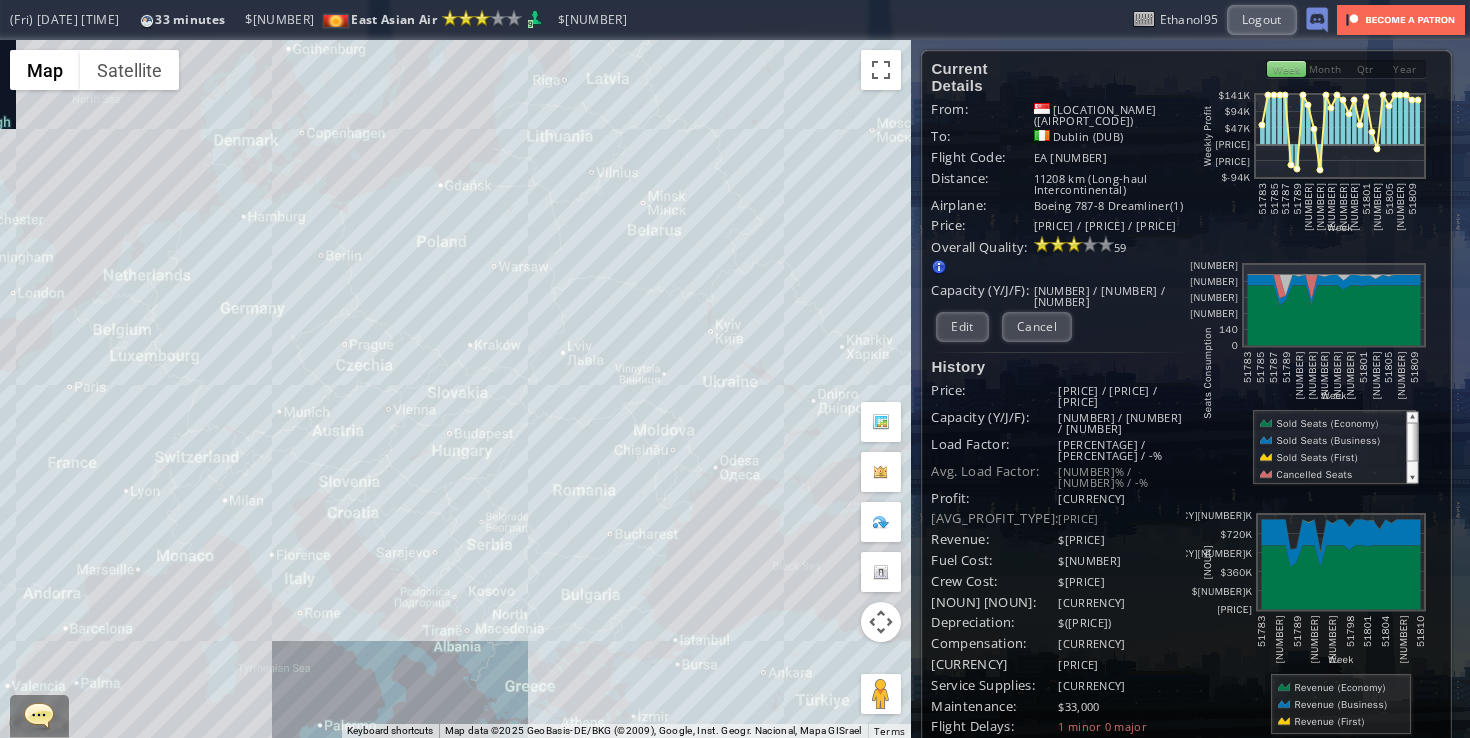 click on "To navigate, press the arrow keys." at bounding box center (455, 389) 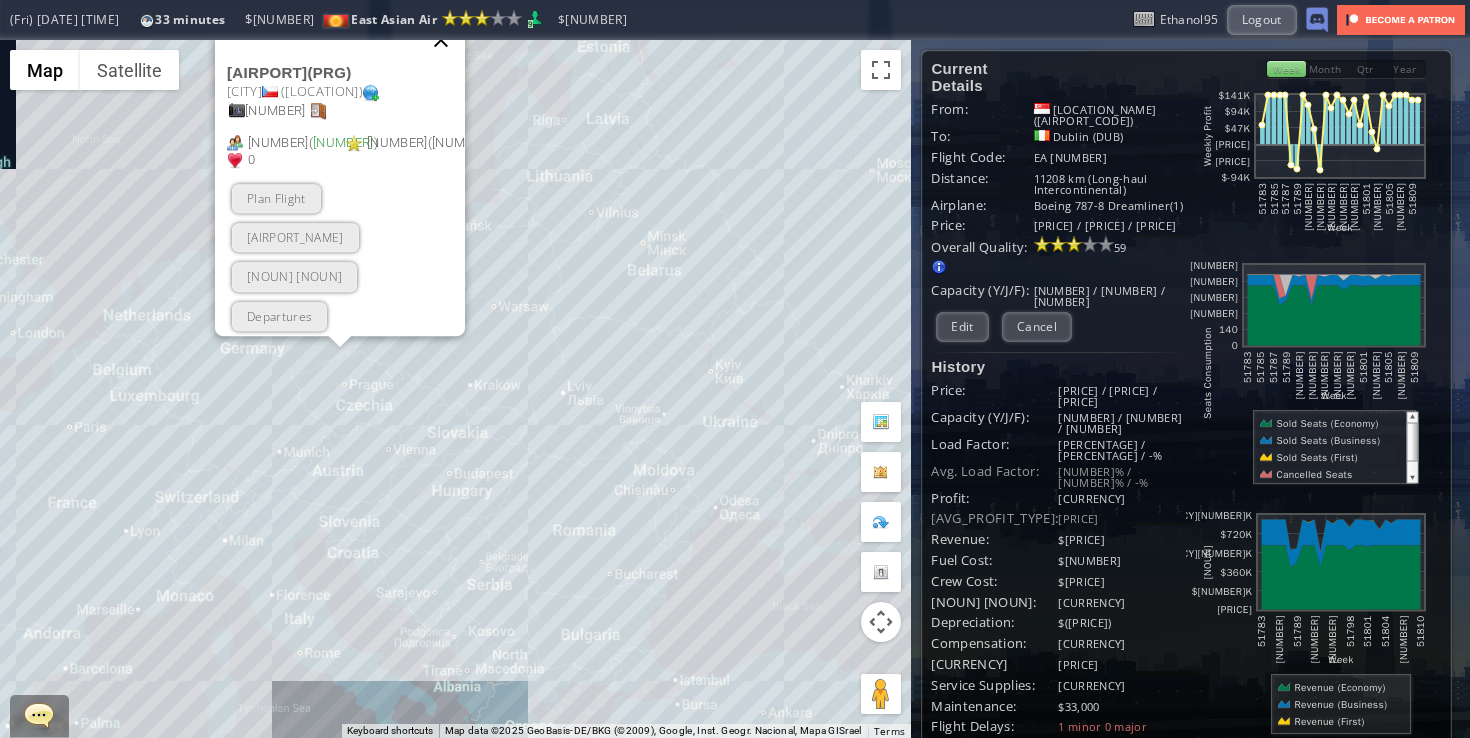 click at bounding box center (441, 40) 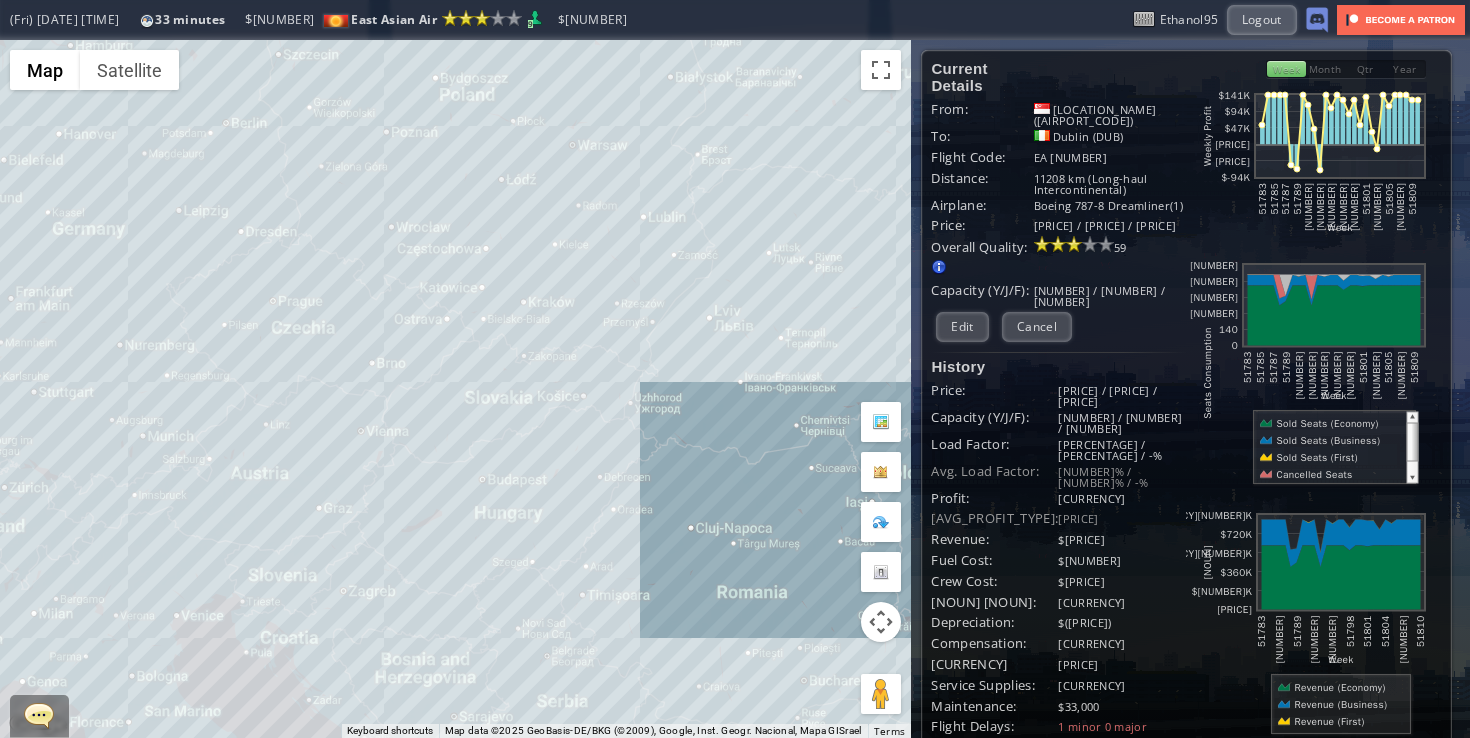 click on "To navigate, press the arrow keys." at bounding box center (455, 389) 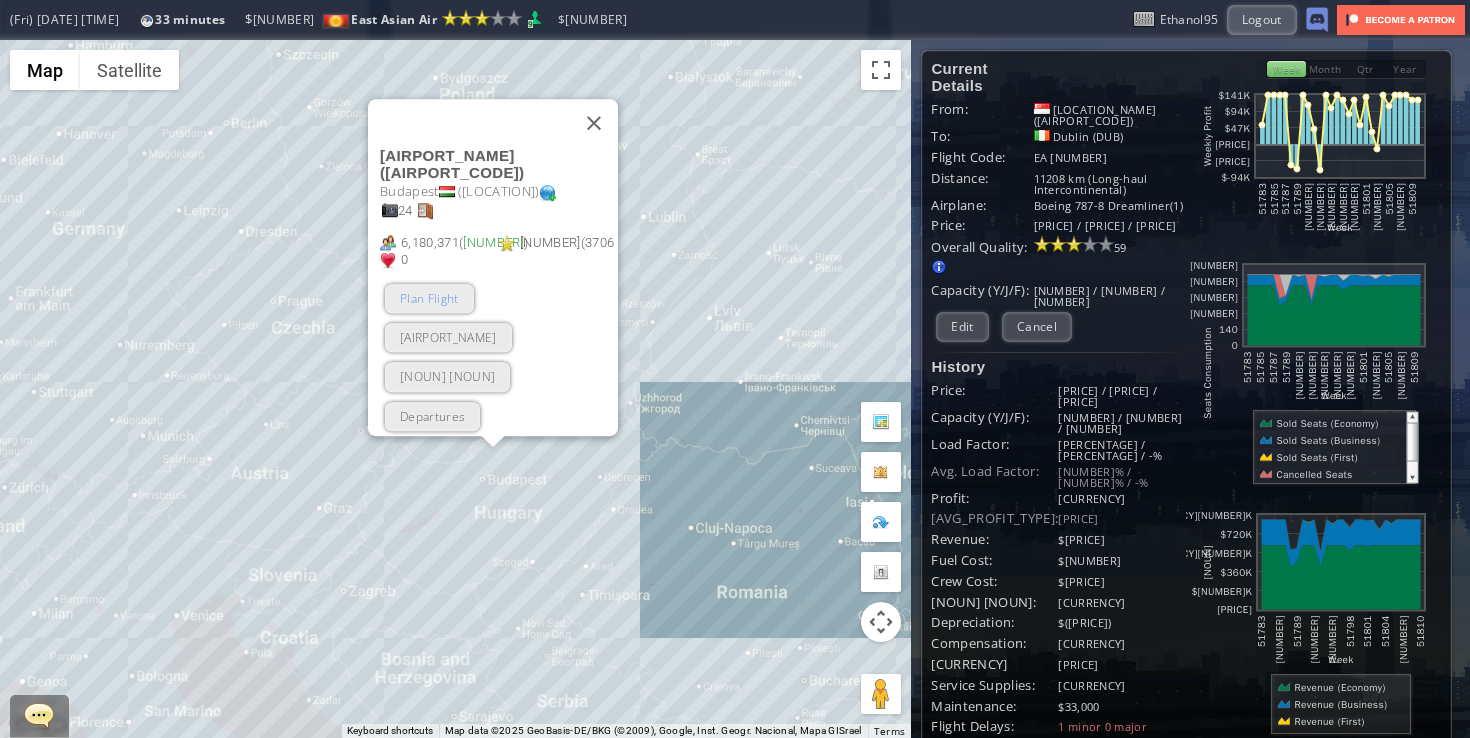 click on "Plan Flight" at bounding box center [429, 298] 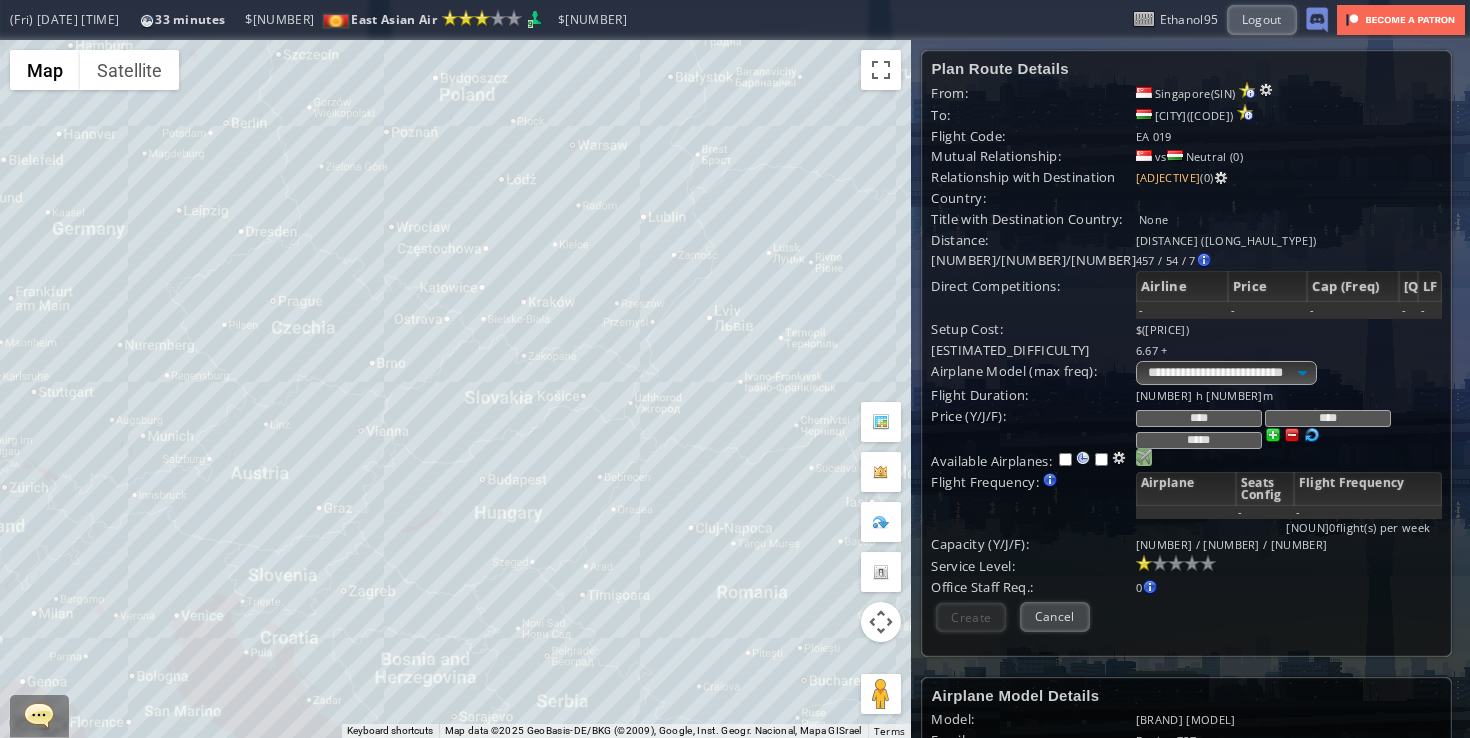 click at bounding box center (1144, 457) 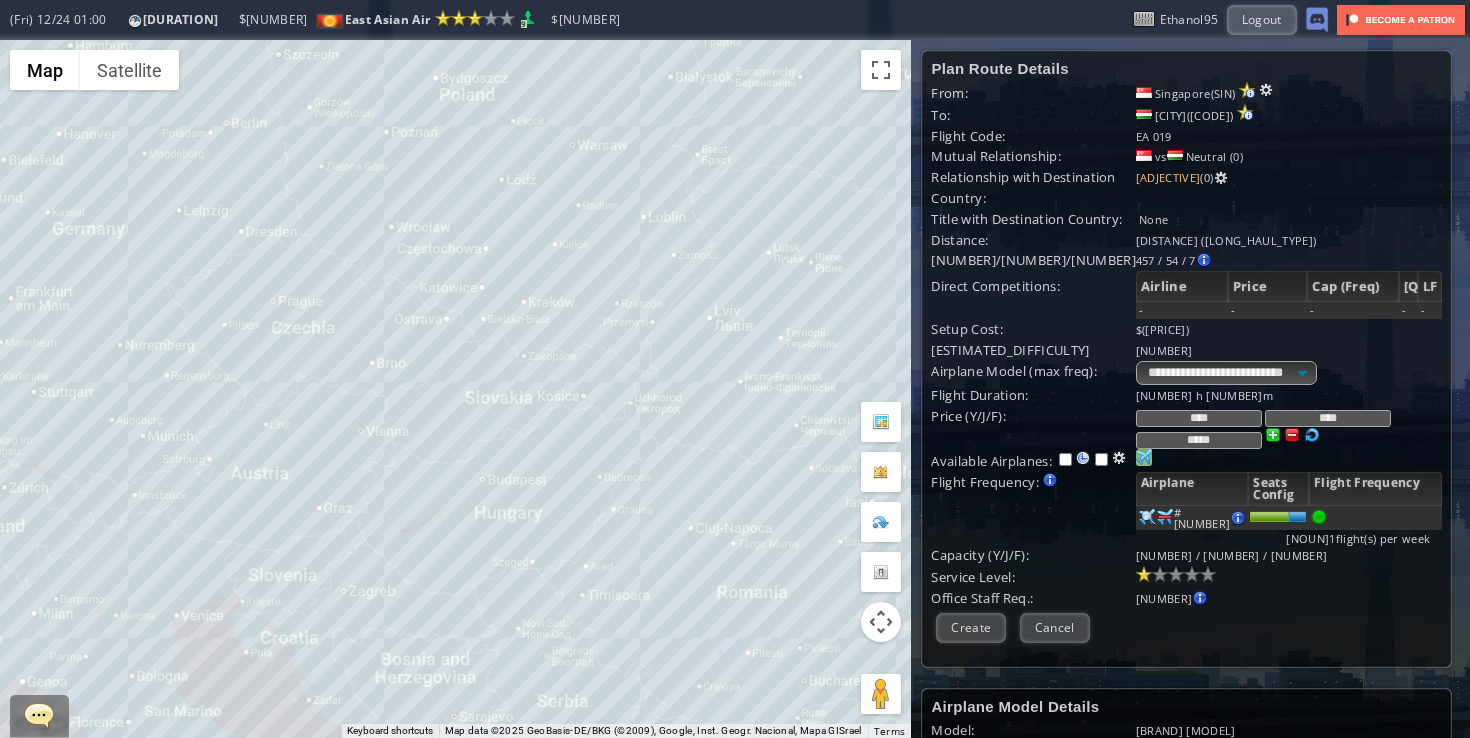 click on "****" at bounding box center (1199, 418) 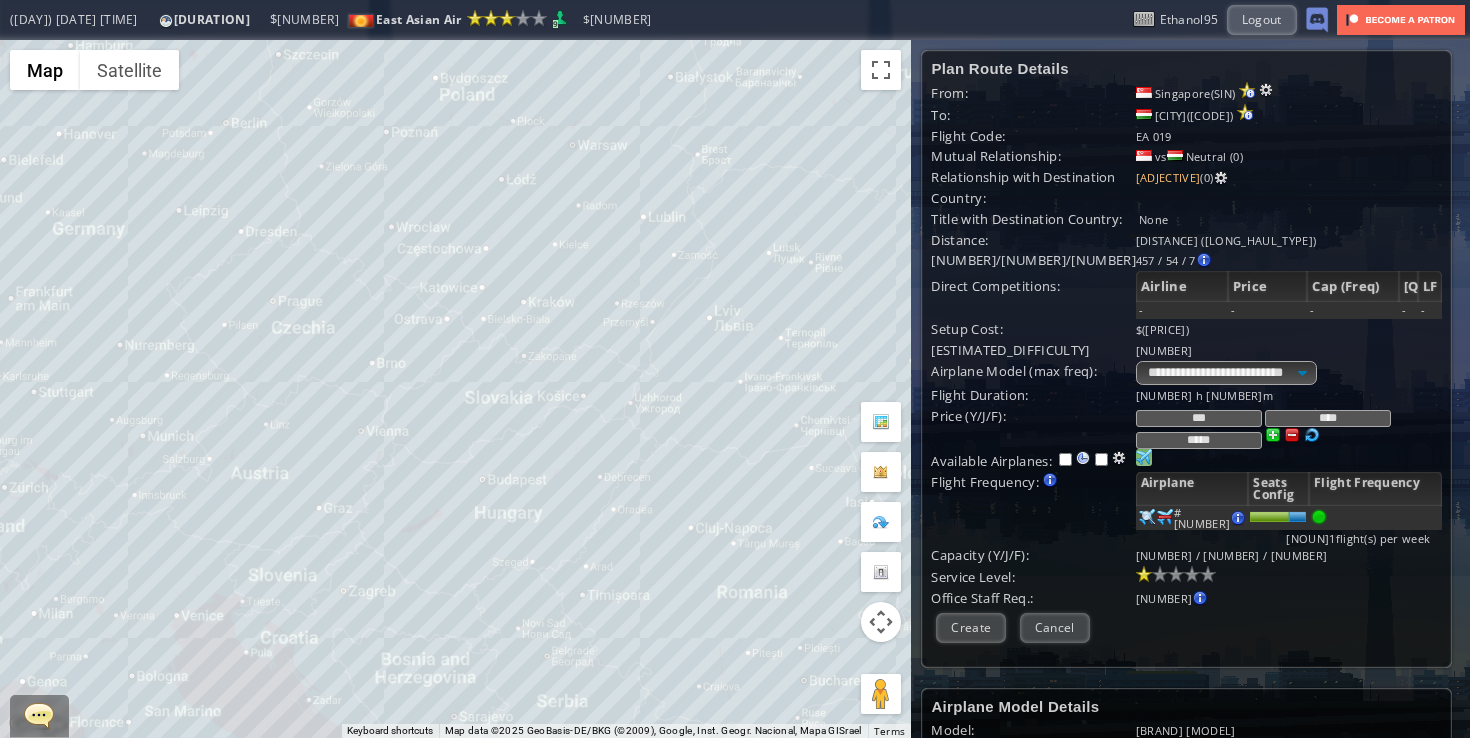 type on "***" 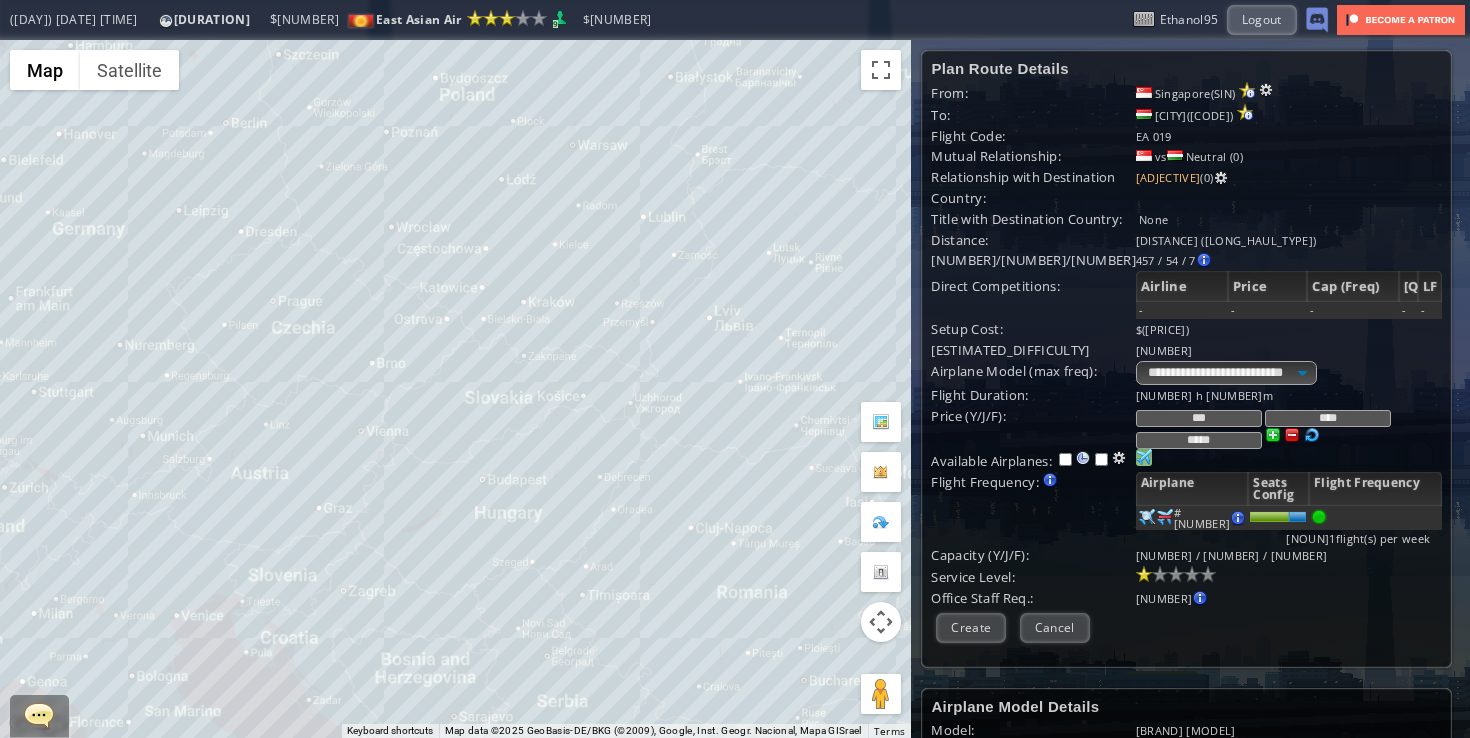 click on "****" at bounding box center (1328, 418) 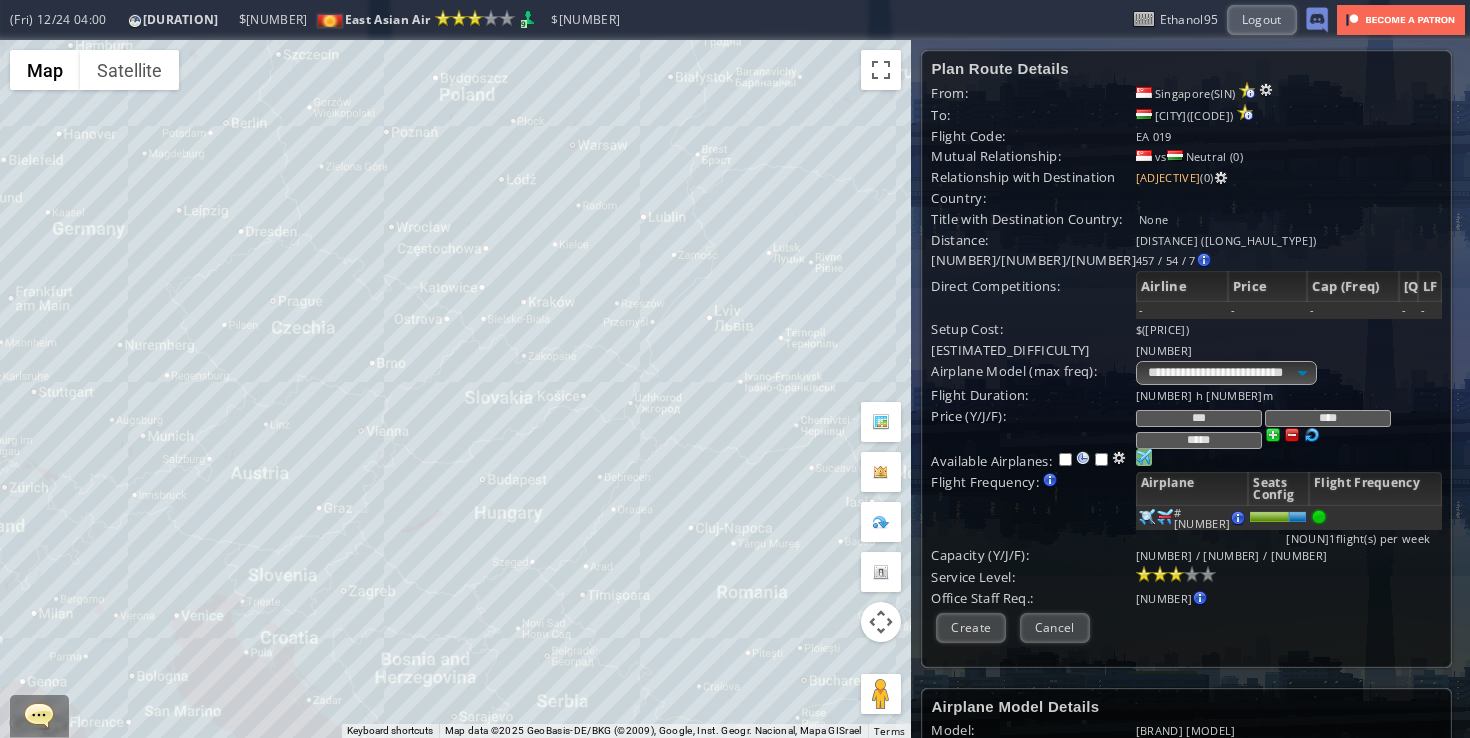 type on "****" 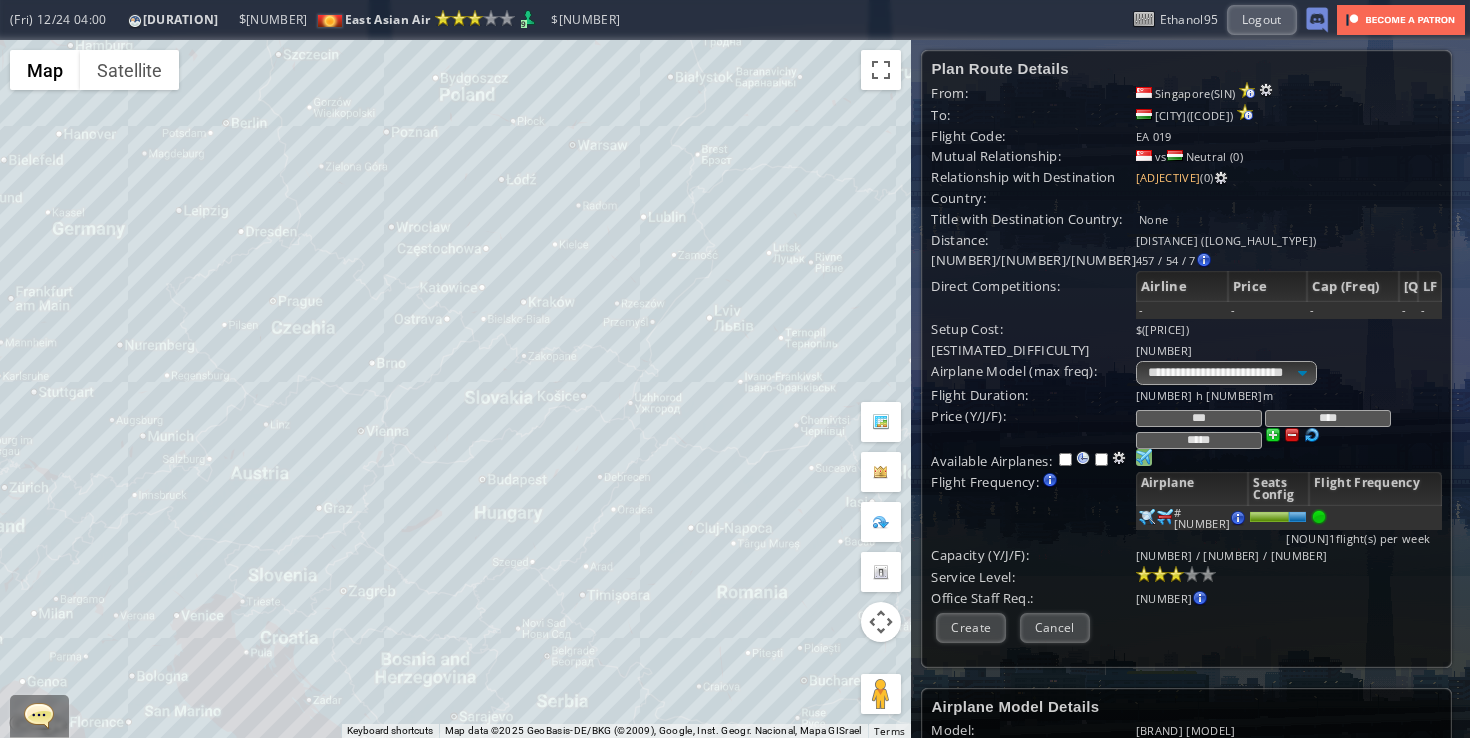 click at bounding box center (1176, 574) 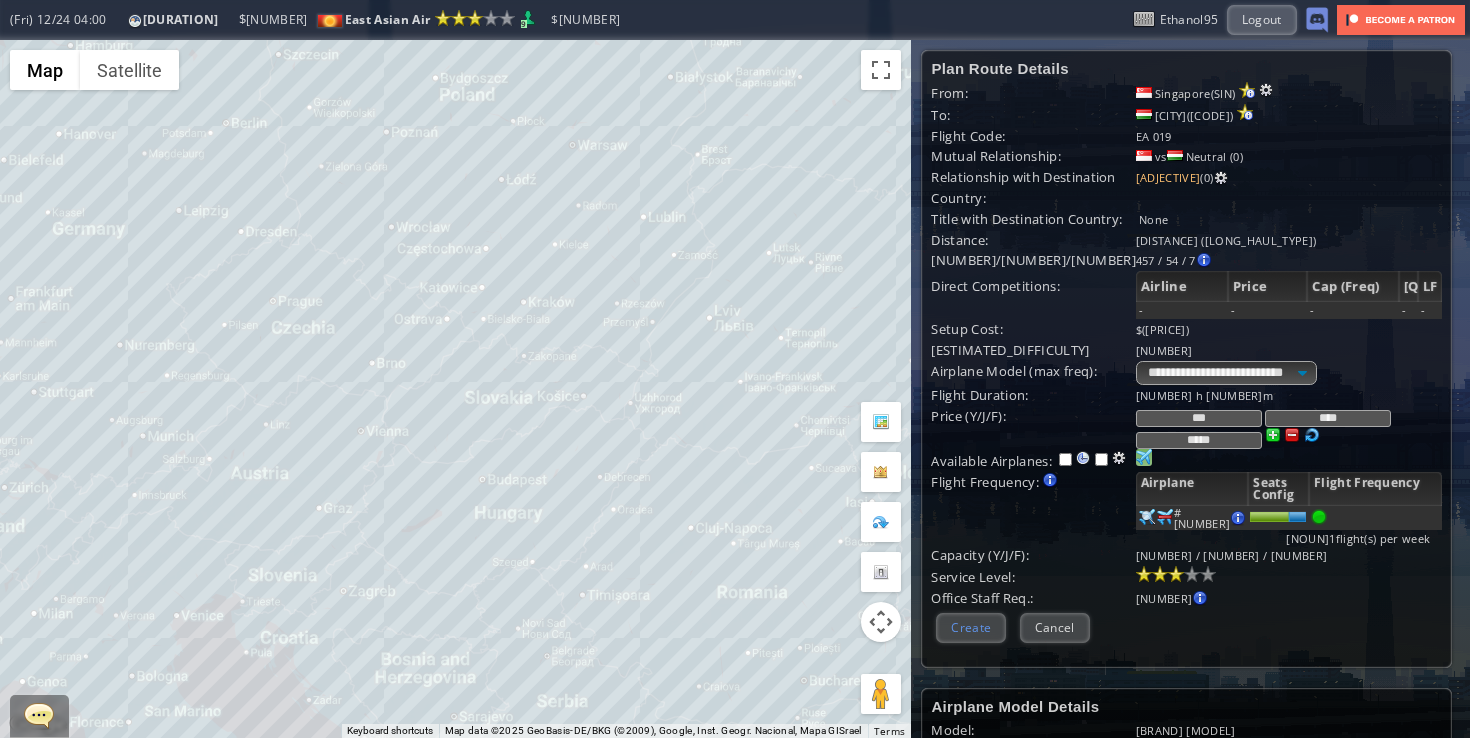 click on "Create" at bounding box center [971, 627] 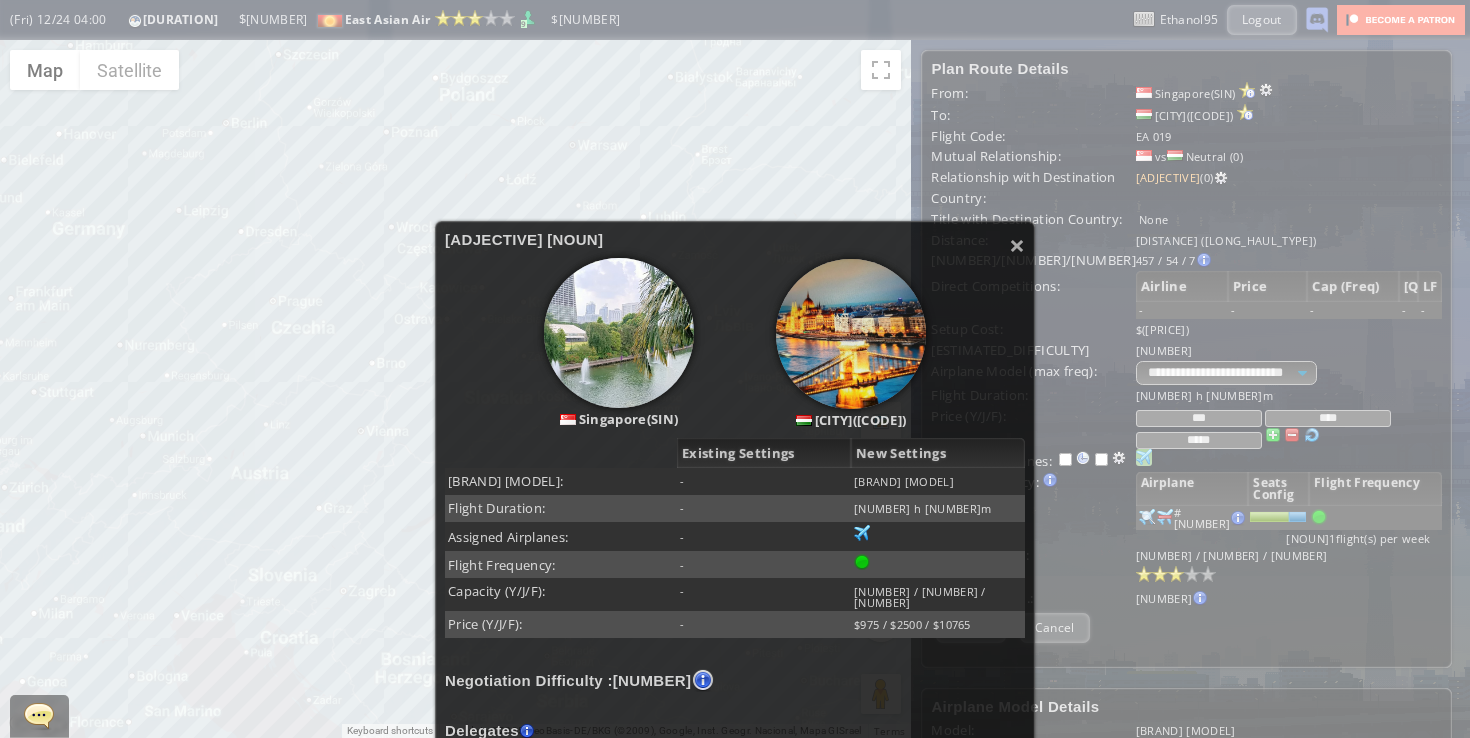 scroll, scrollTop: 296, scrollLeft: 0, axis: vertical 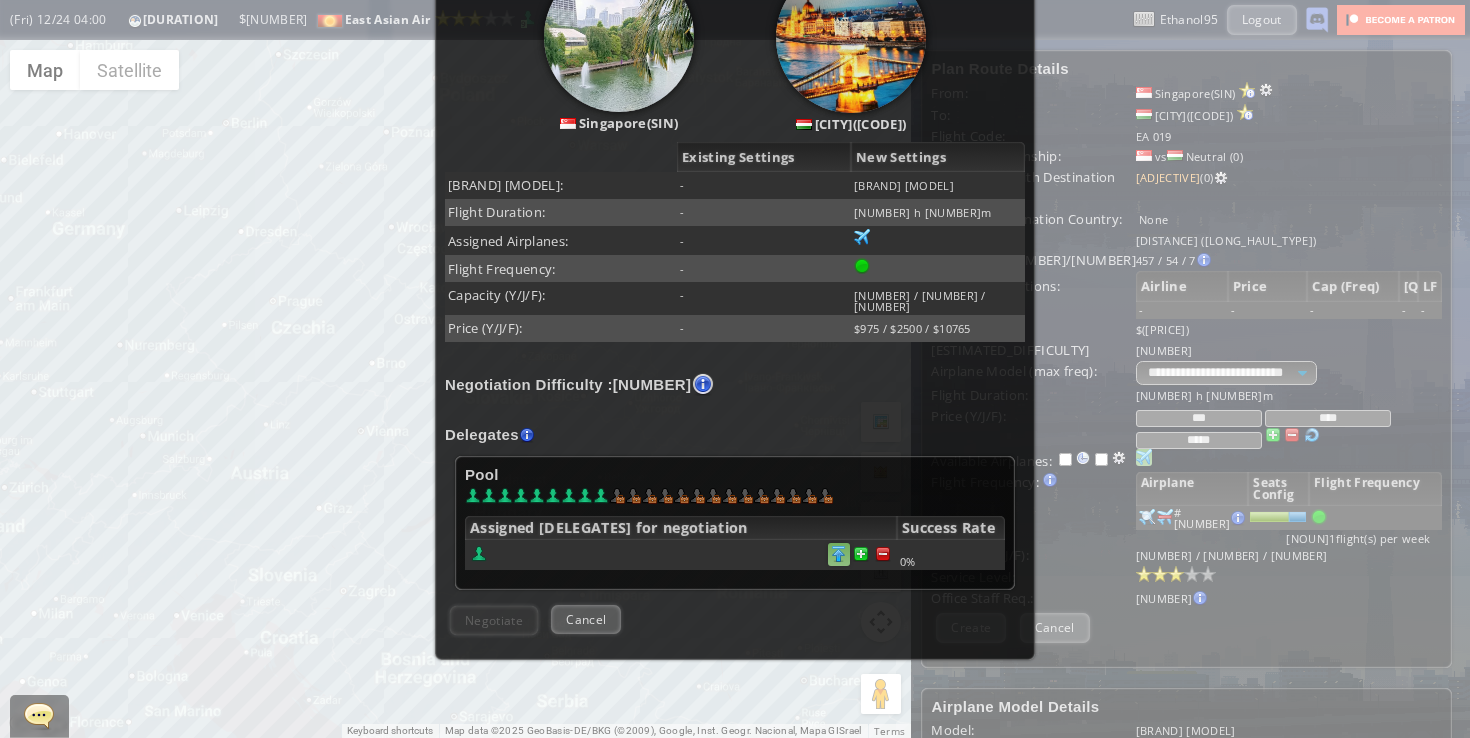 click at bounding box center (883, 554) 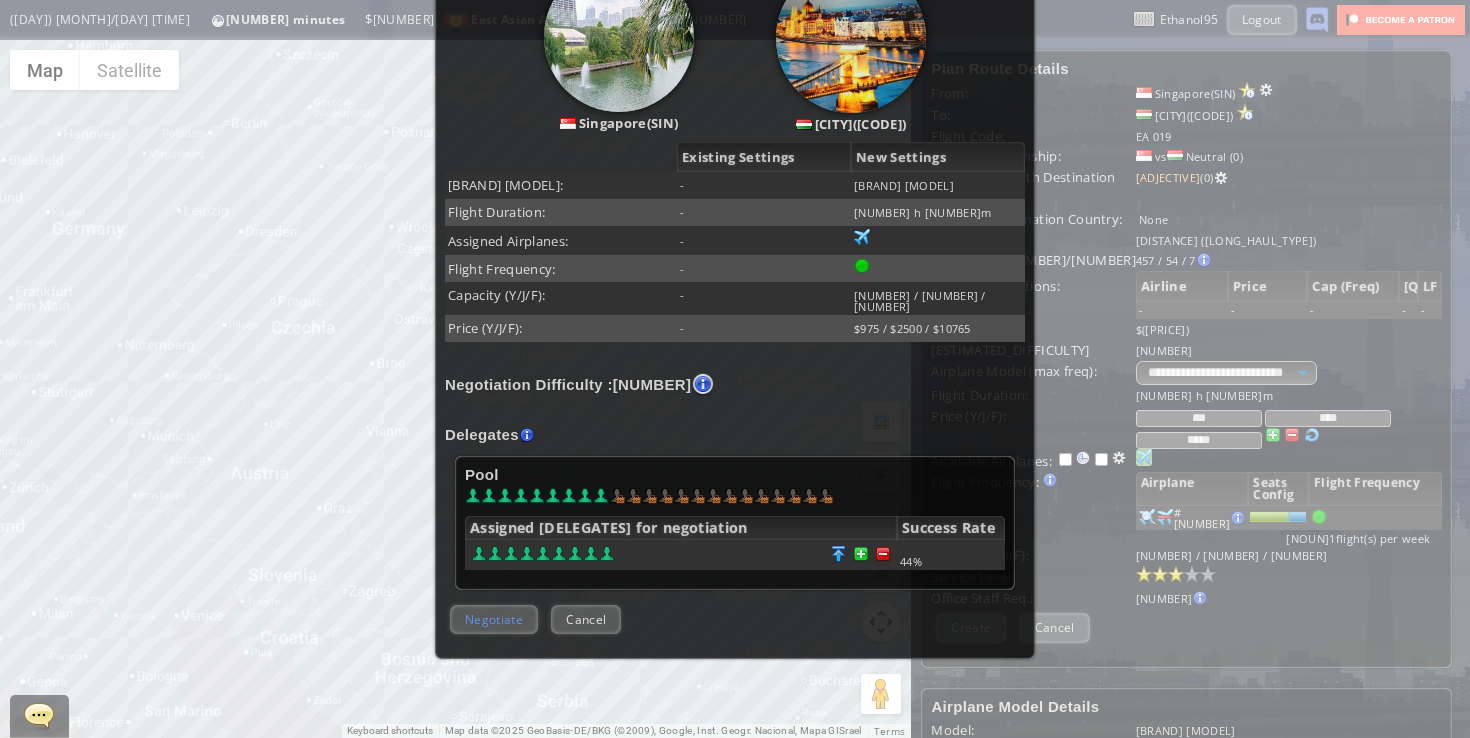 click on "Negotiate" at bounding box center (494, 619) 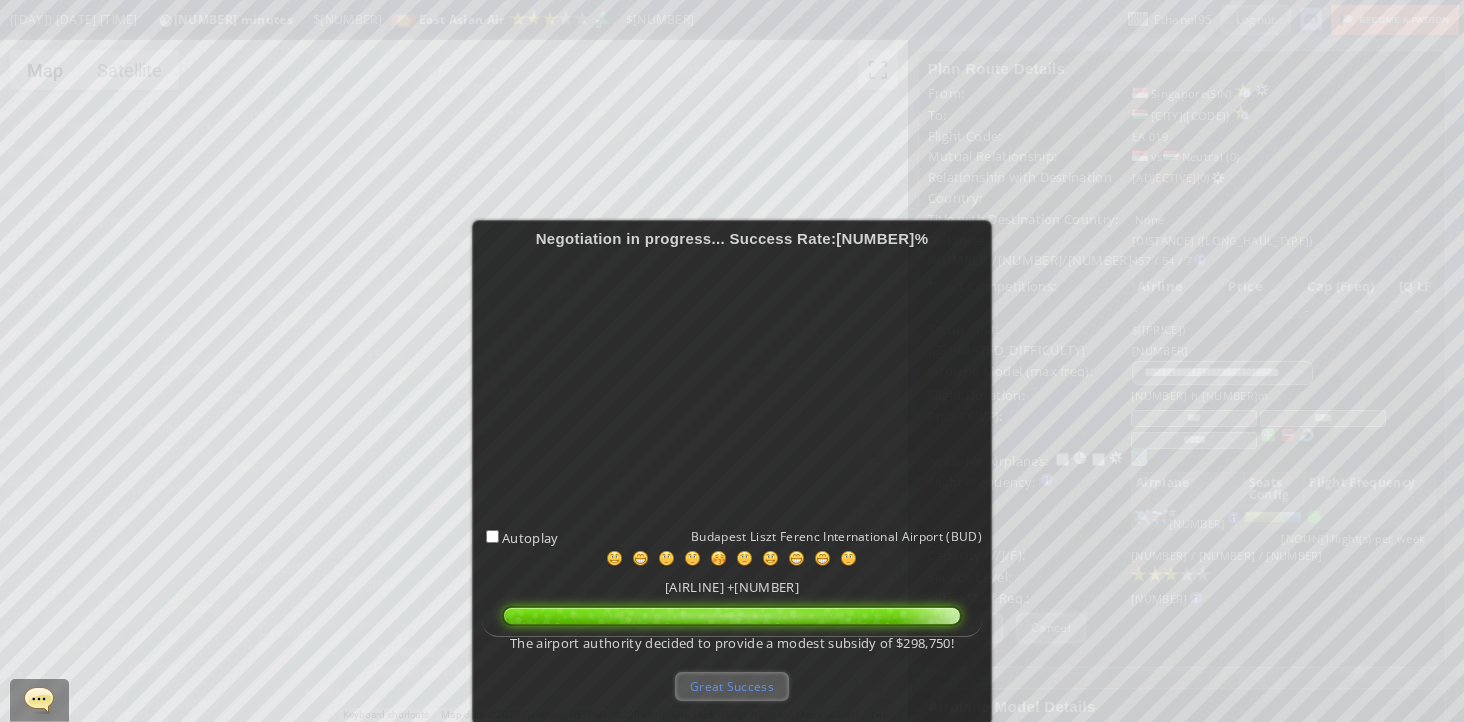 click on "Great Success" at bounding box center [732, 686] 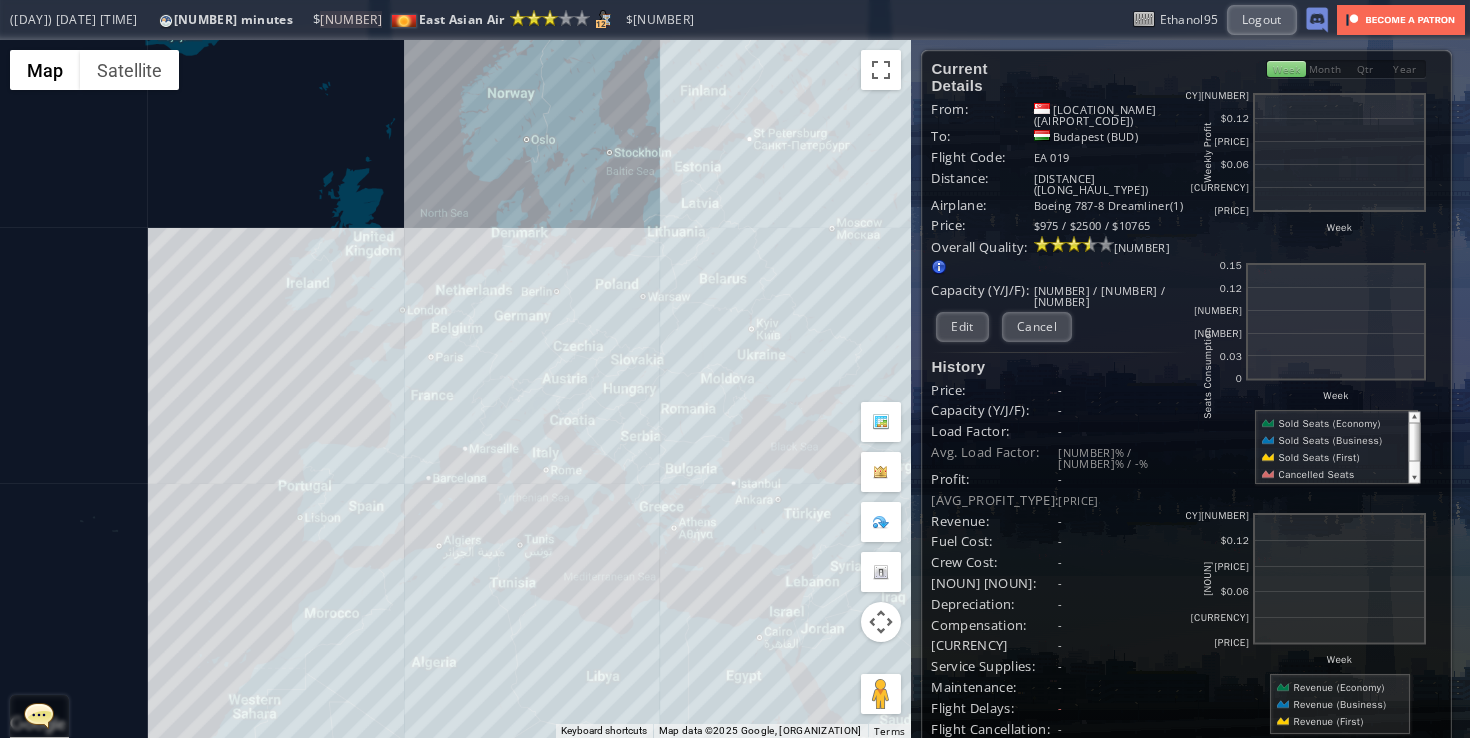 drag, startPoint x: 732, startPoint y: 488, endPoint x: 540, endPoint y: 418, distance: 204.36243 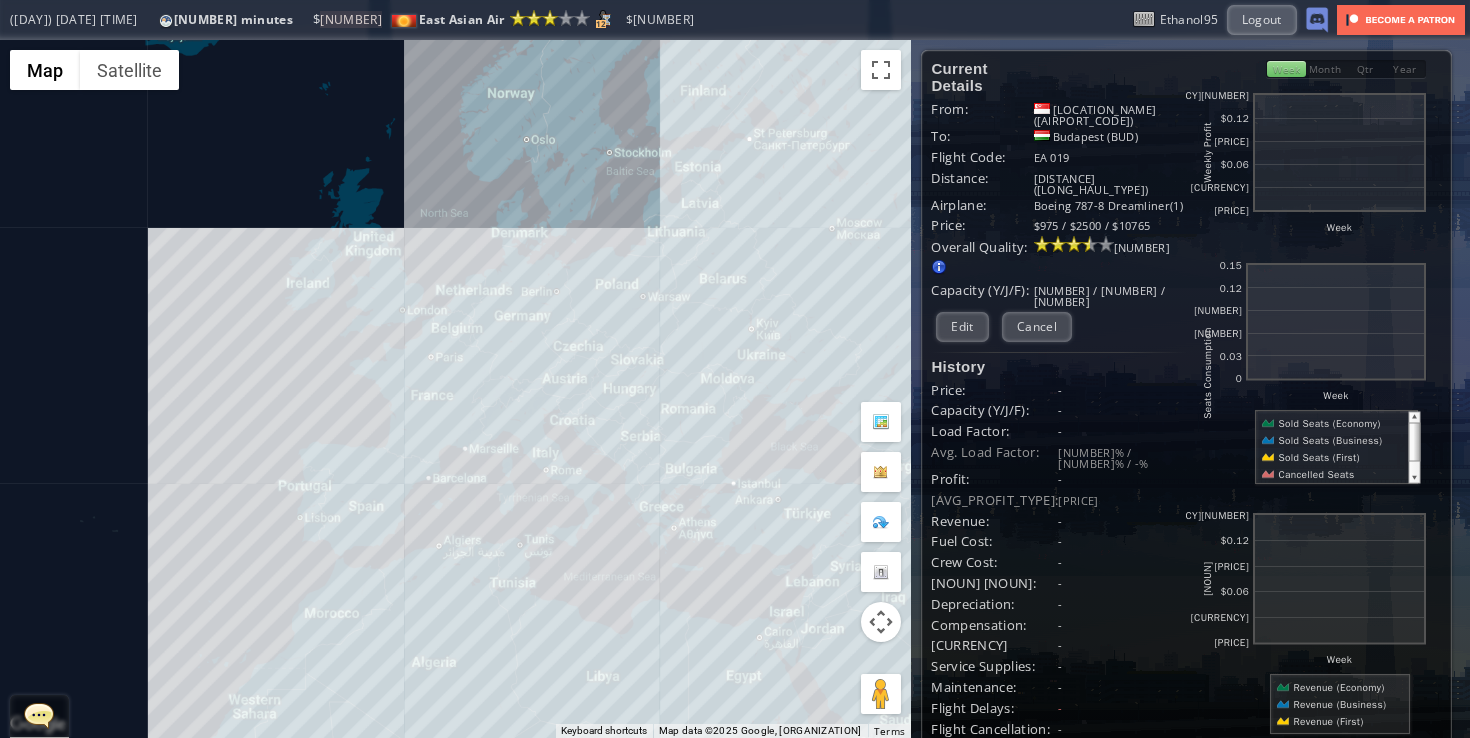 click on "To navigate, press the arrow keys." at bounding box center [455, 389] 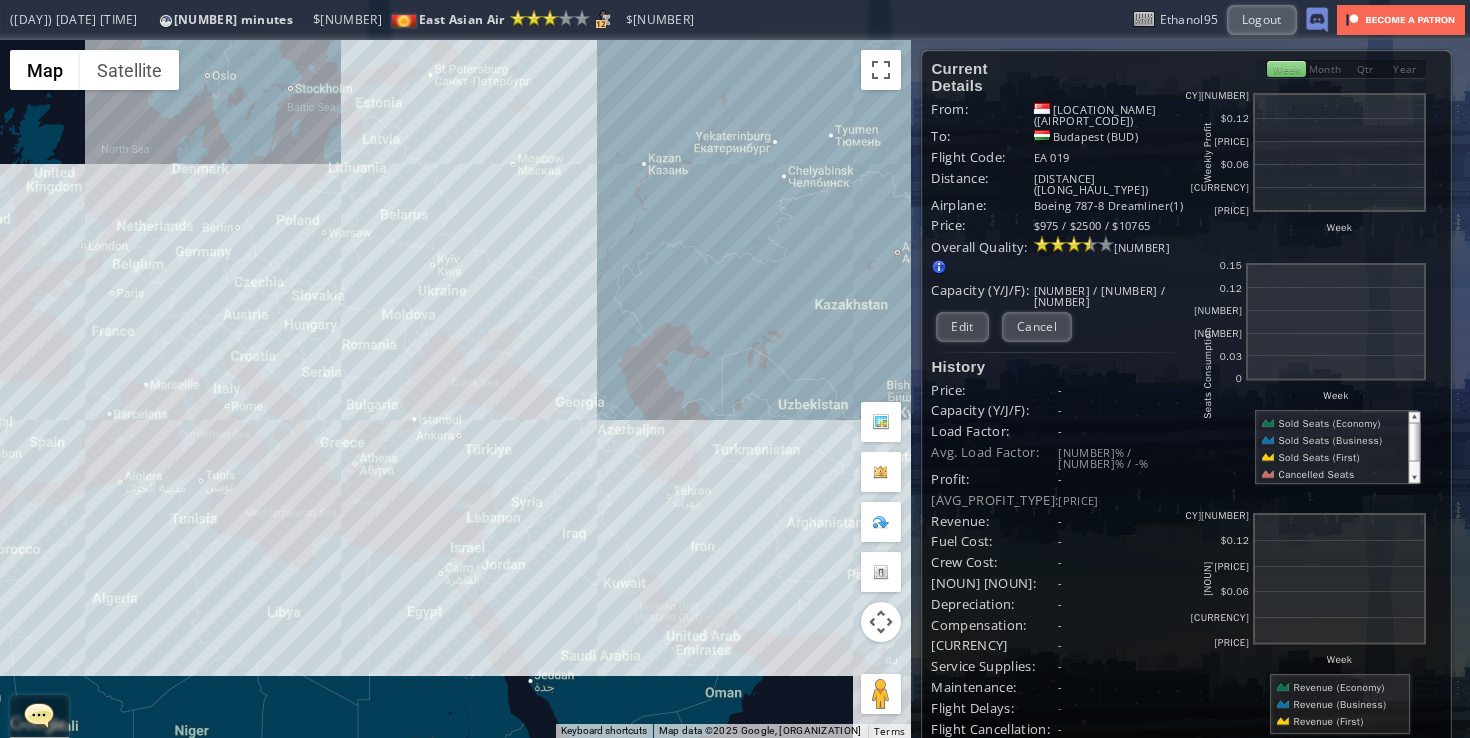 drag, startPoint x: 542, startPoint y: 417, endPoint x: 314, endPoint y: 374, distance: 232.0194 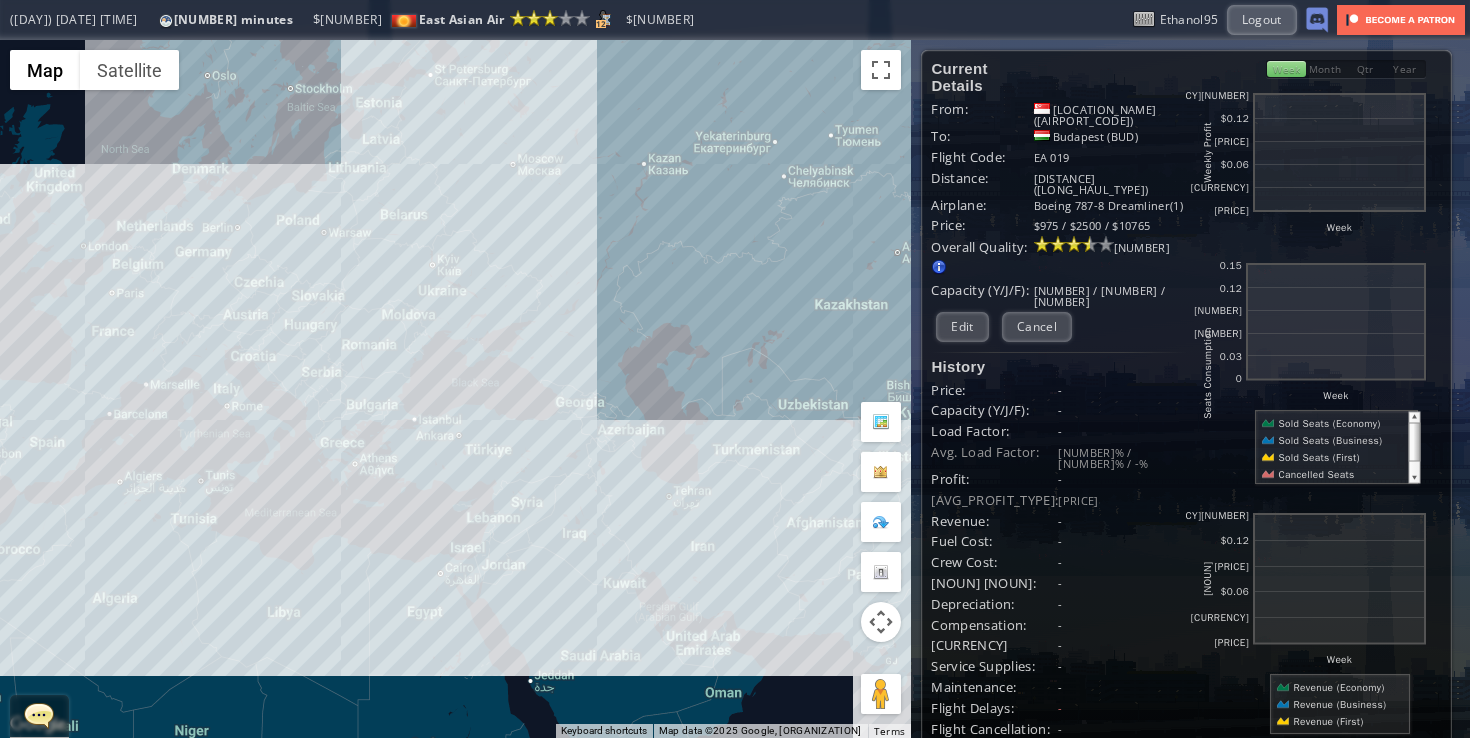 click on "To navigate, press the arrow keys." at bounding box center (455, 389) 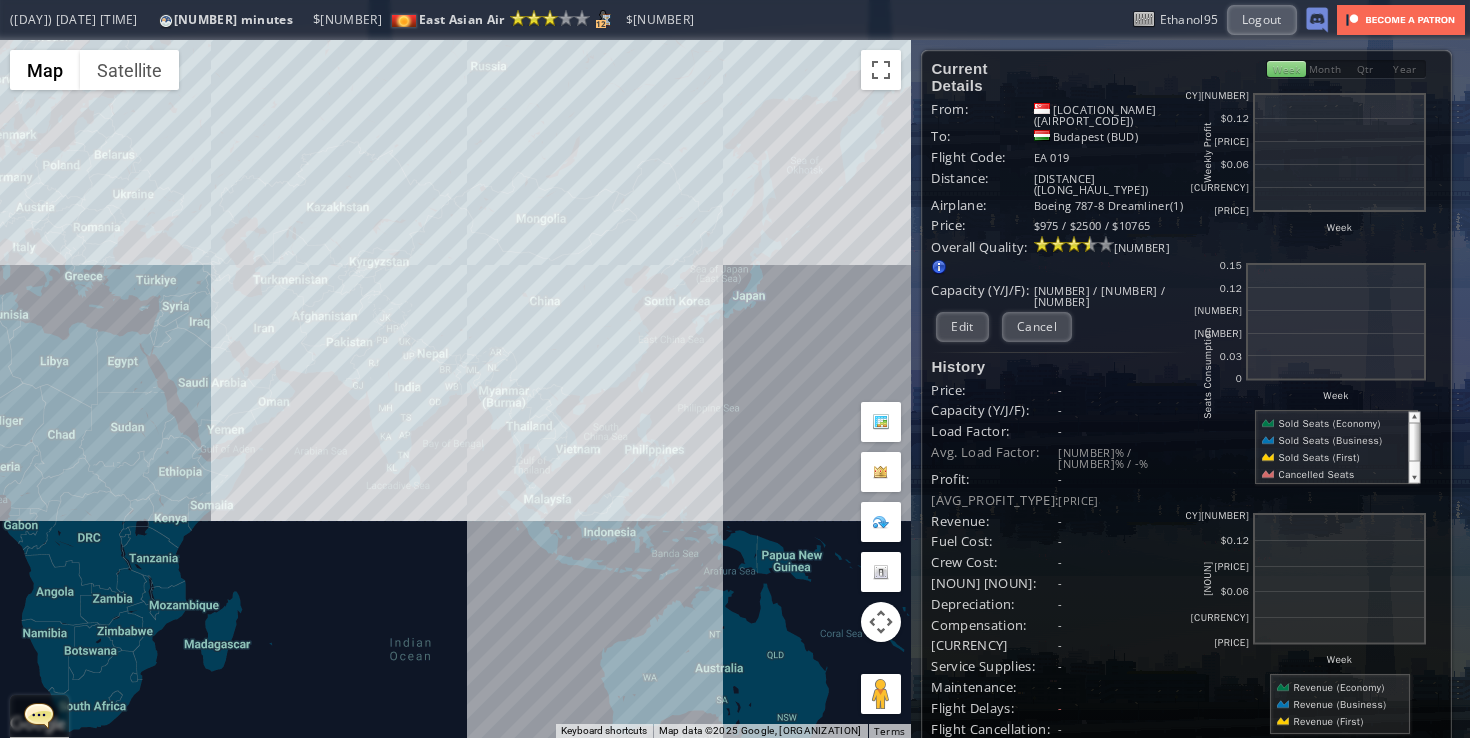 drag, startPoint x: 461, startPoint y: 392, endPoint x: 221, endPoint y: 262, distance: 272.94687 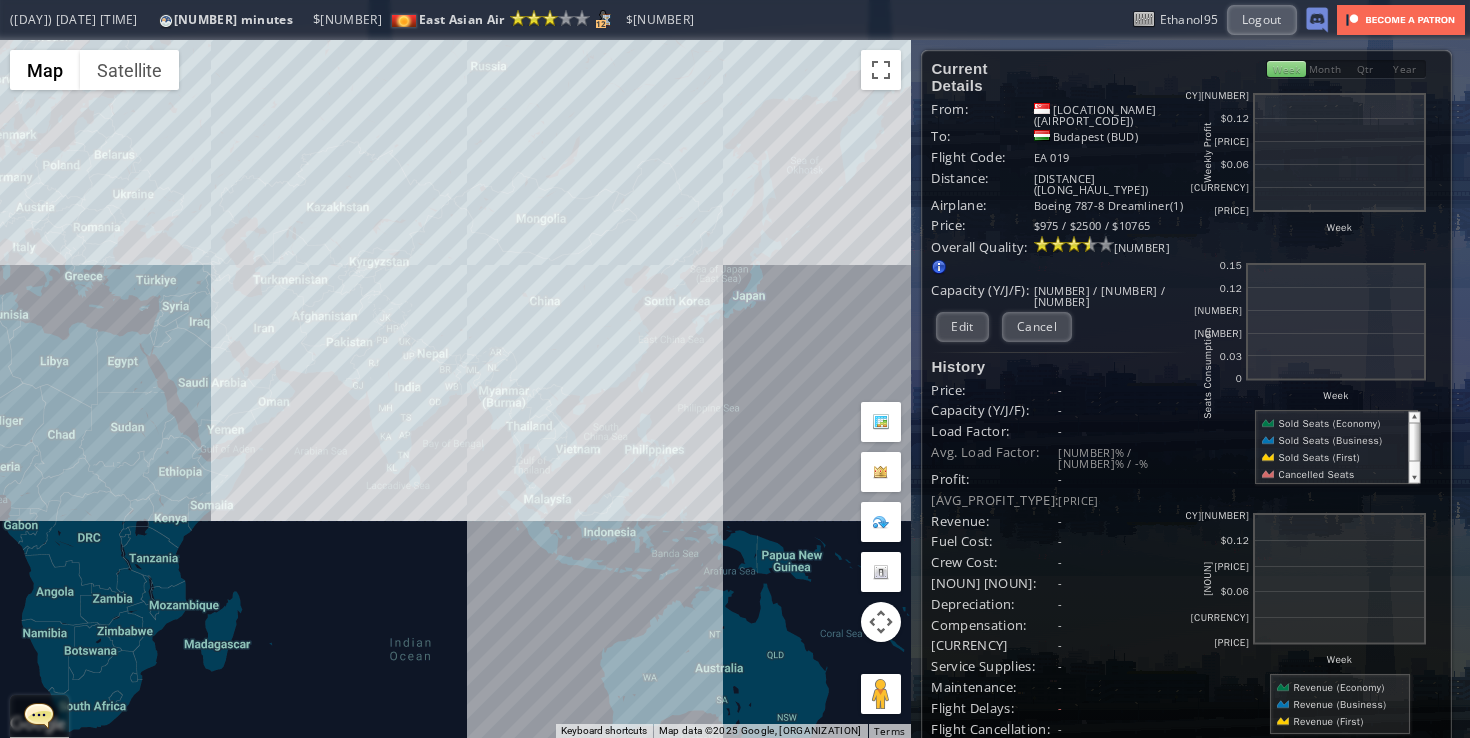 click on "To navigate, press the arrow keys." at bounding box center [455, 389] 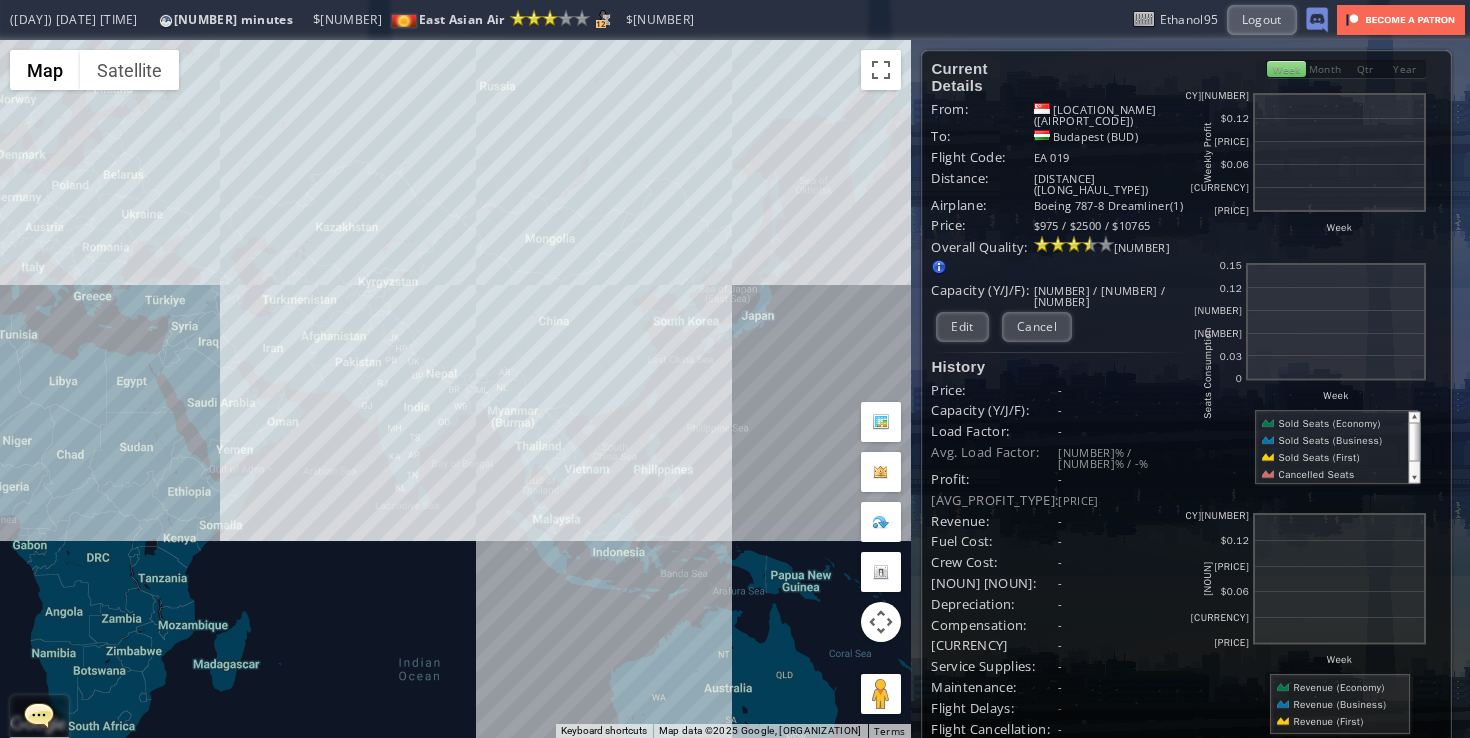 drag, startPoint x: 314, startPoint y: 273, endPoint x: 328, endPoint y: 290, distance: 22.022715 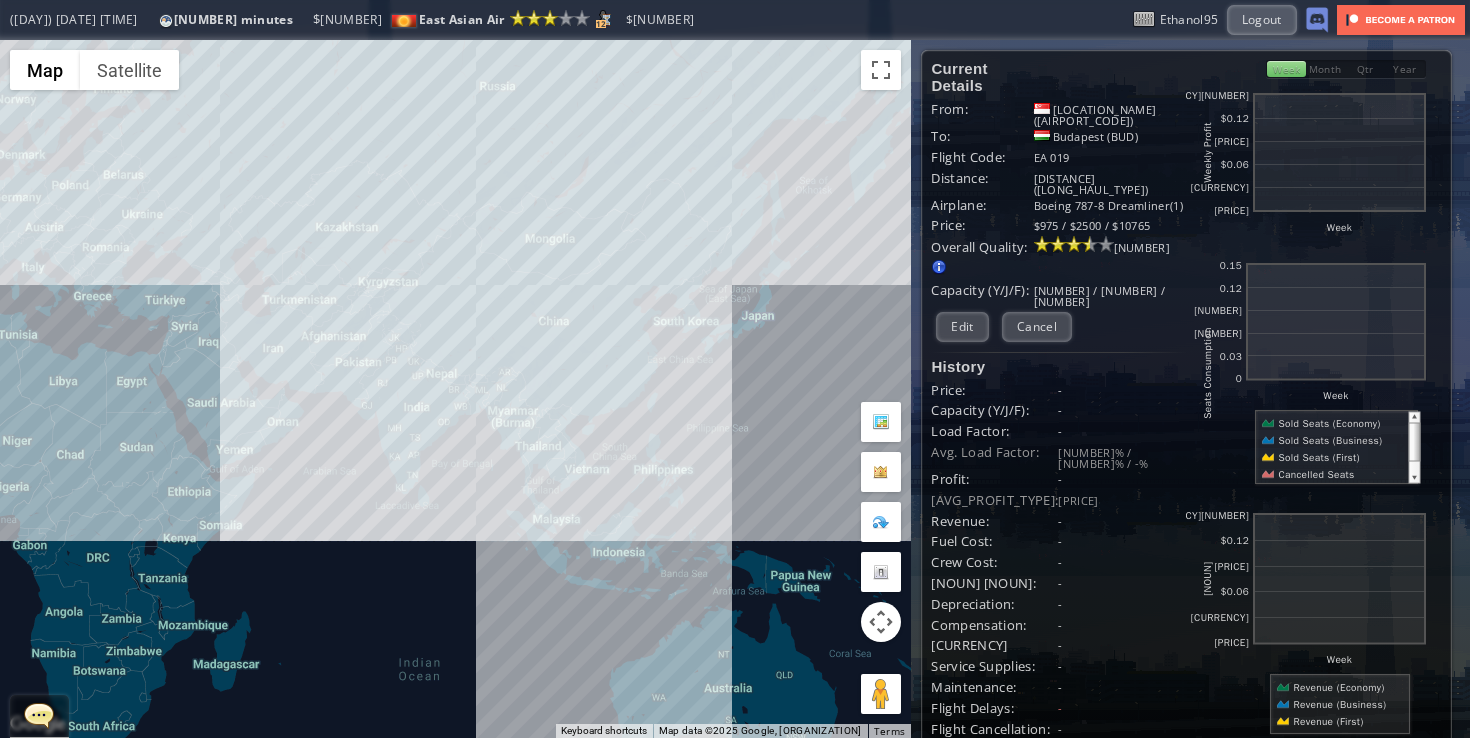 click on "To navigate, press the arrow keys." at bounding box center [455, 389] 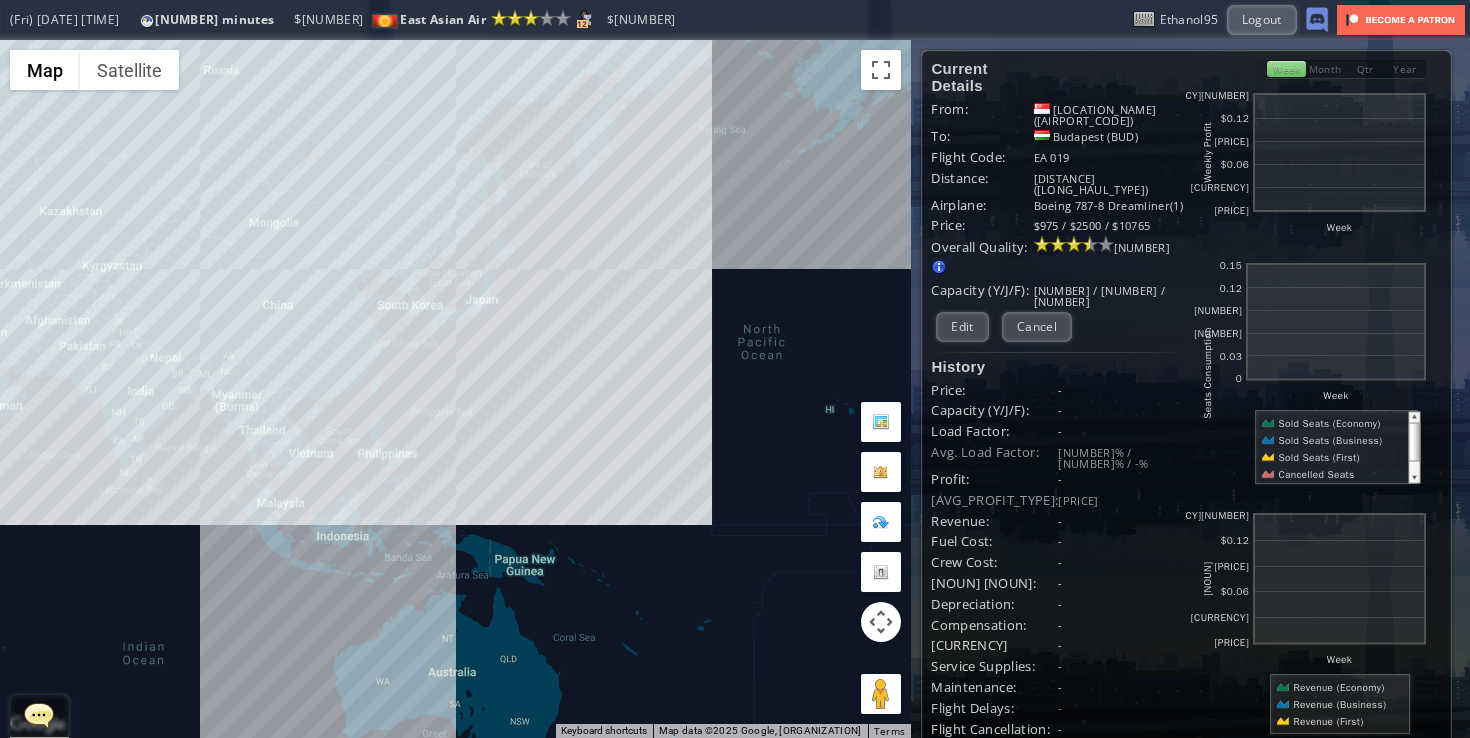 drag, startPoint x: 696, startPoint y: 412, endPoint x: 396, endPoint y: 396, distance: 300.42636 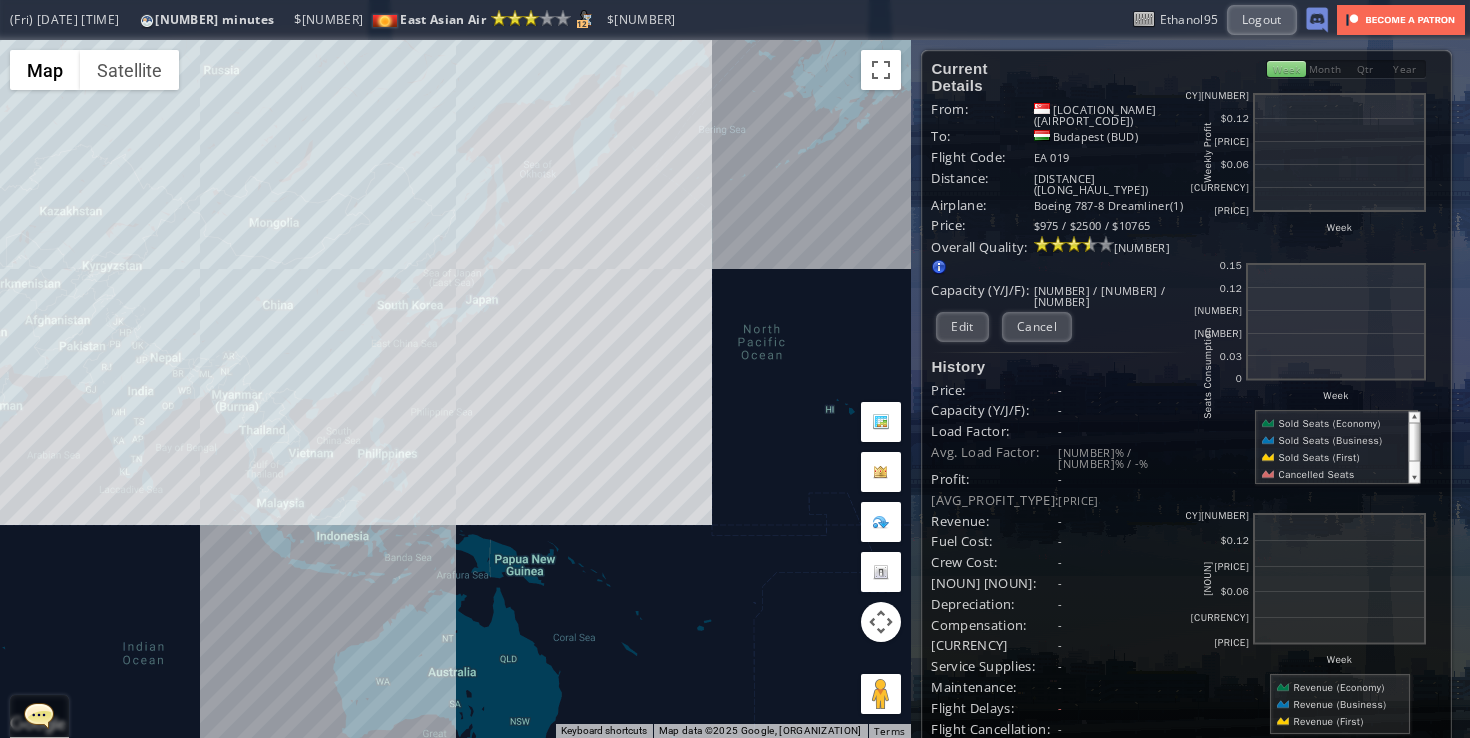 click on "To navigate, press the arrow keys." at bounding box center (455, 389) 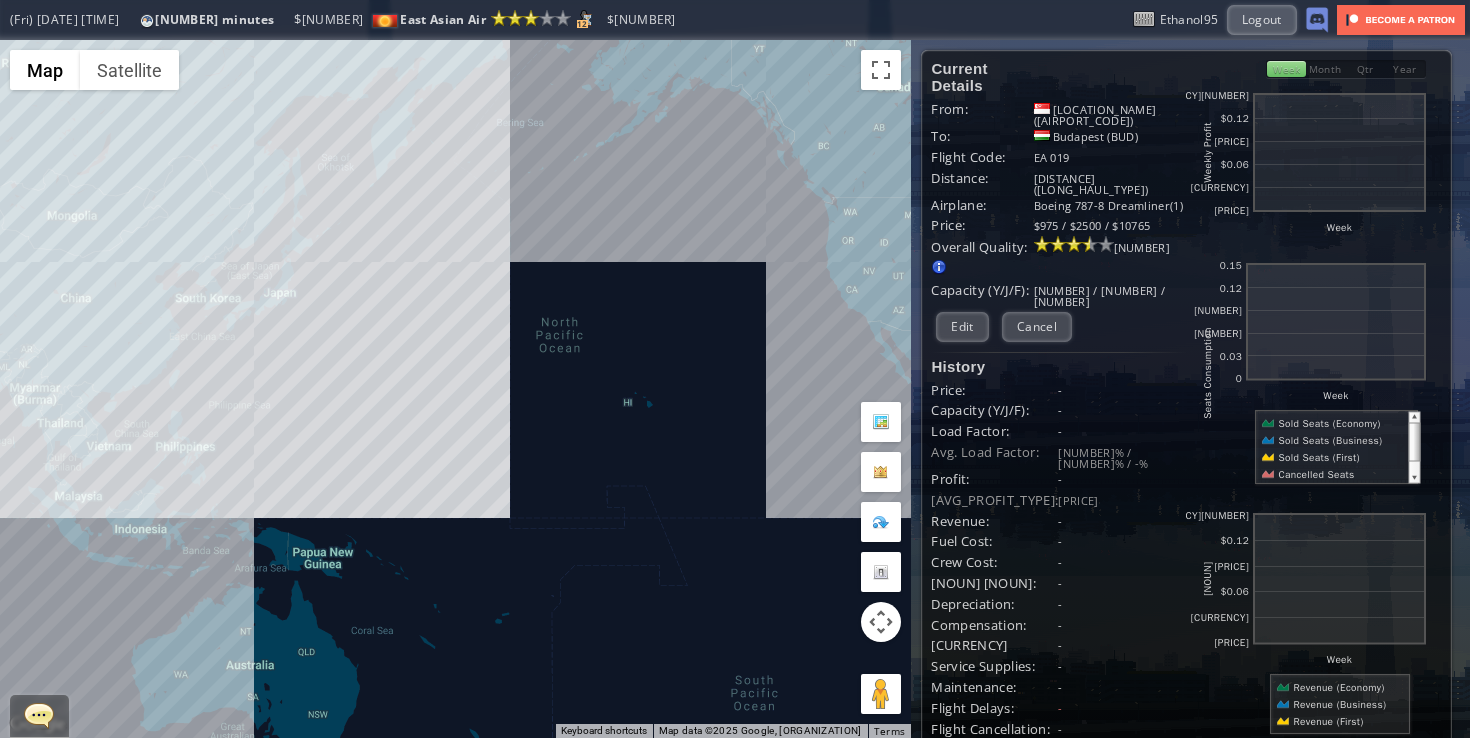 drag, startPoint x: 608, startPoint y: 398, endPoint x: 614, endPoint y: 428, distance: 30.594116 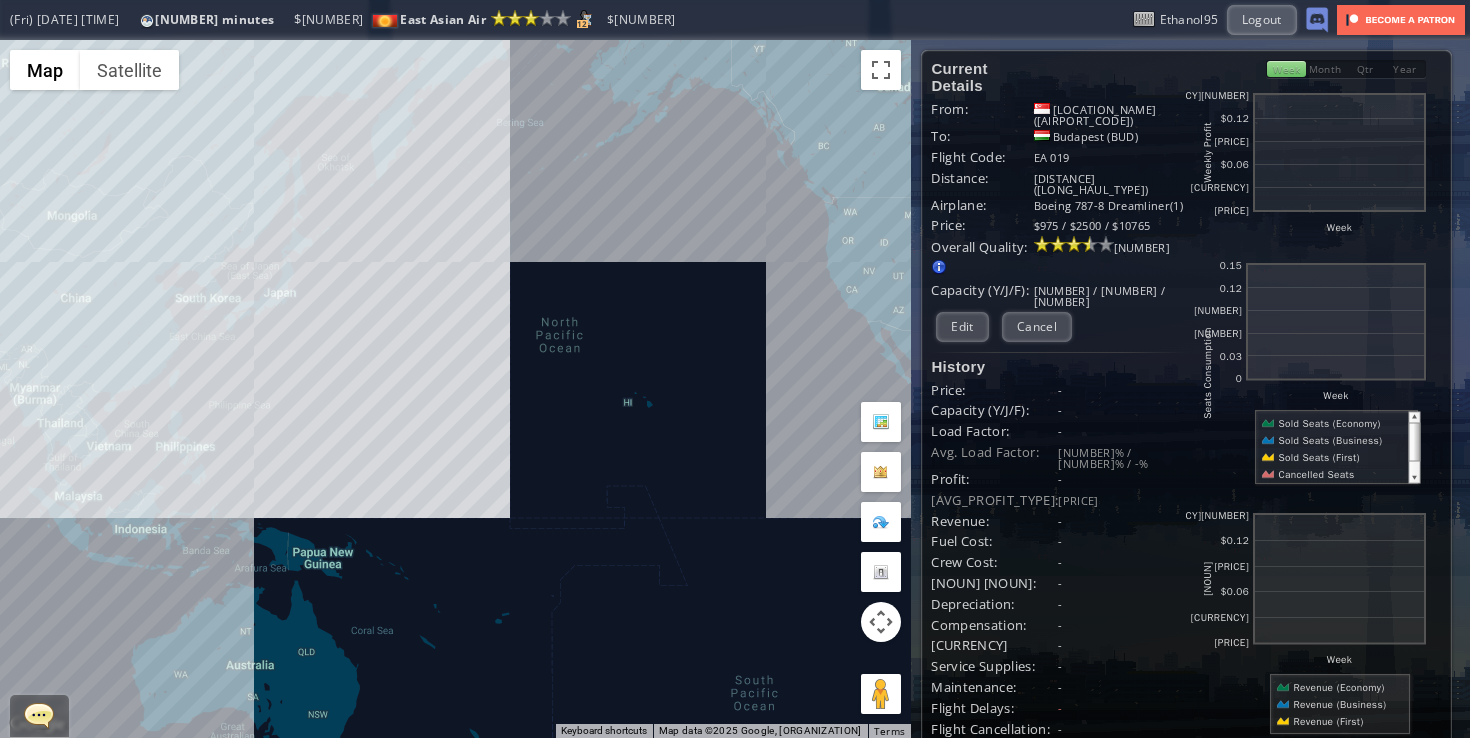 click on "To navigate, press the arrow keys." at bounding box center (455, 389) 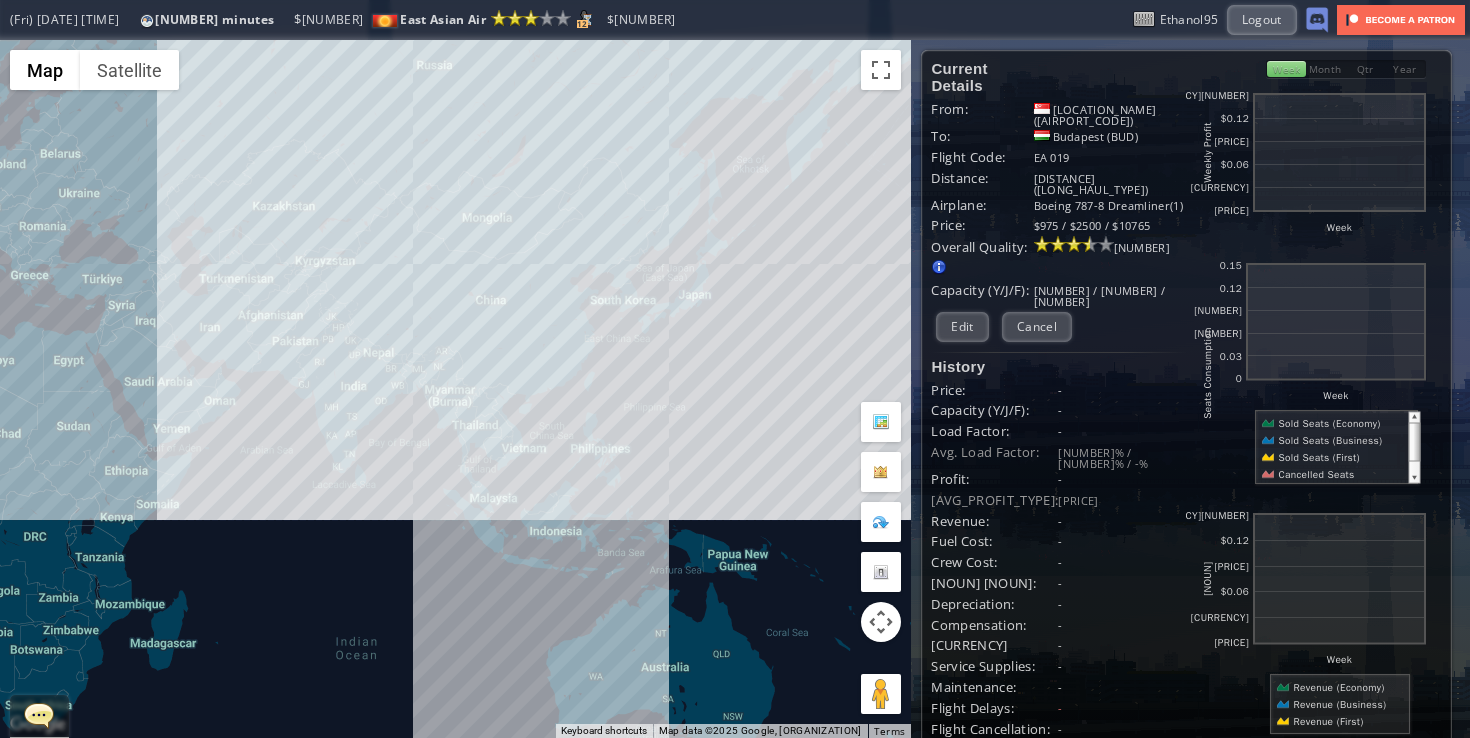 drag, startPoint x: 479, startPoint y: 408, endPoint x: 450, endPoint y: 333, distance: 80.411446 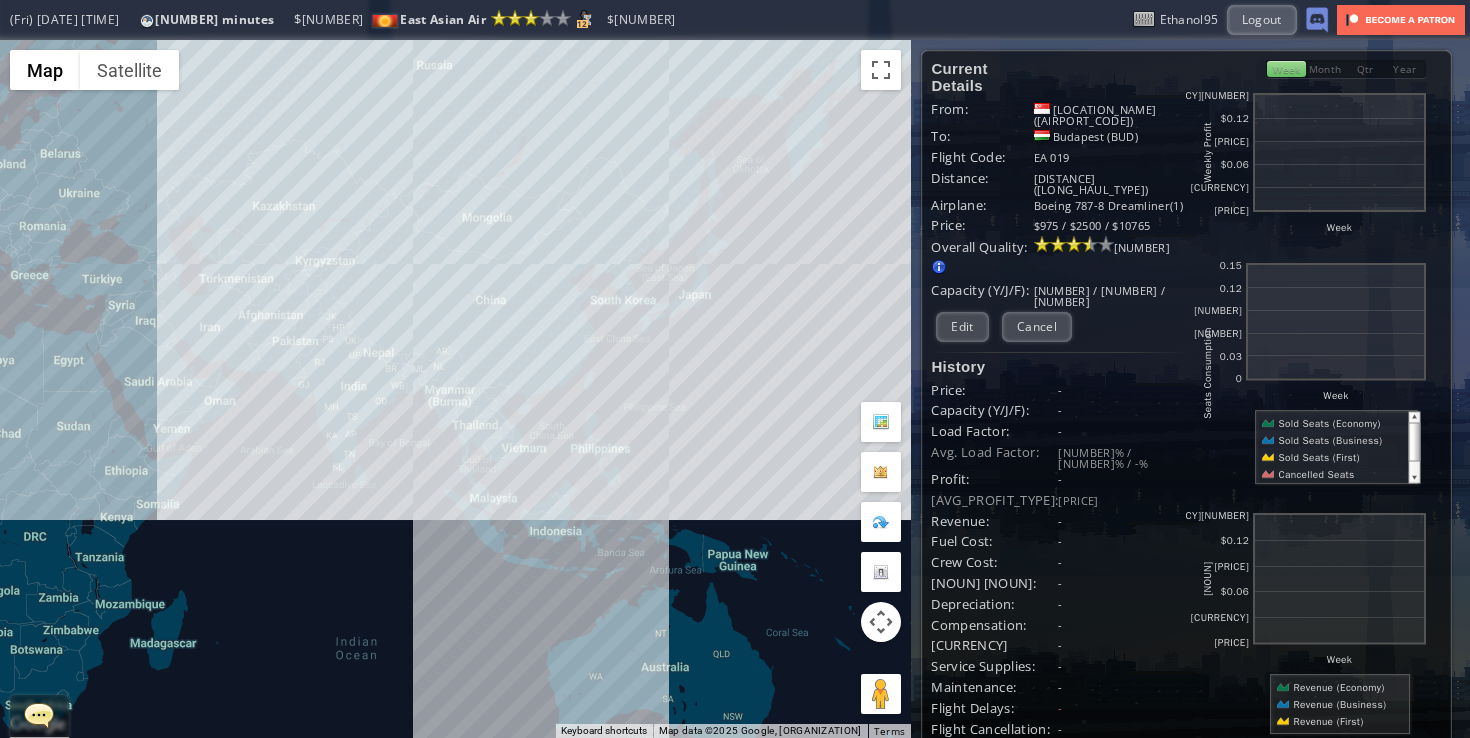 click on "To navigate, press the arrow keys." at bounding box center (455, 389) 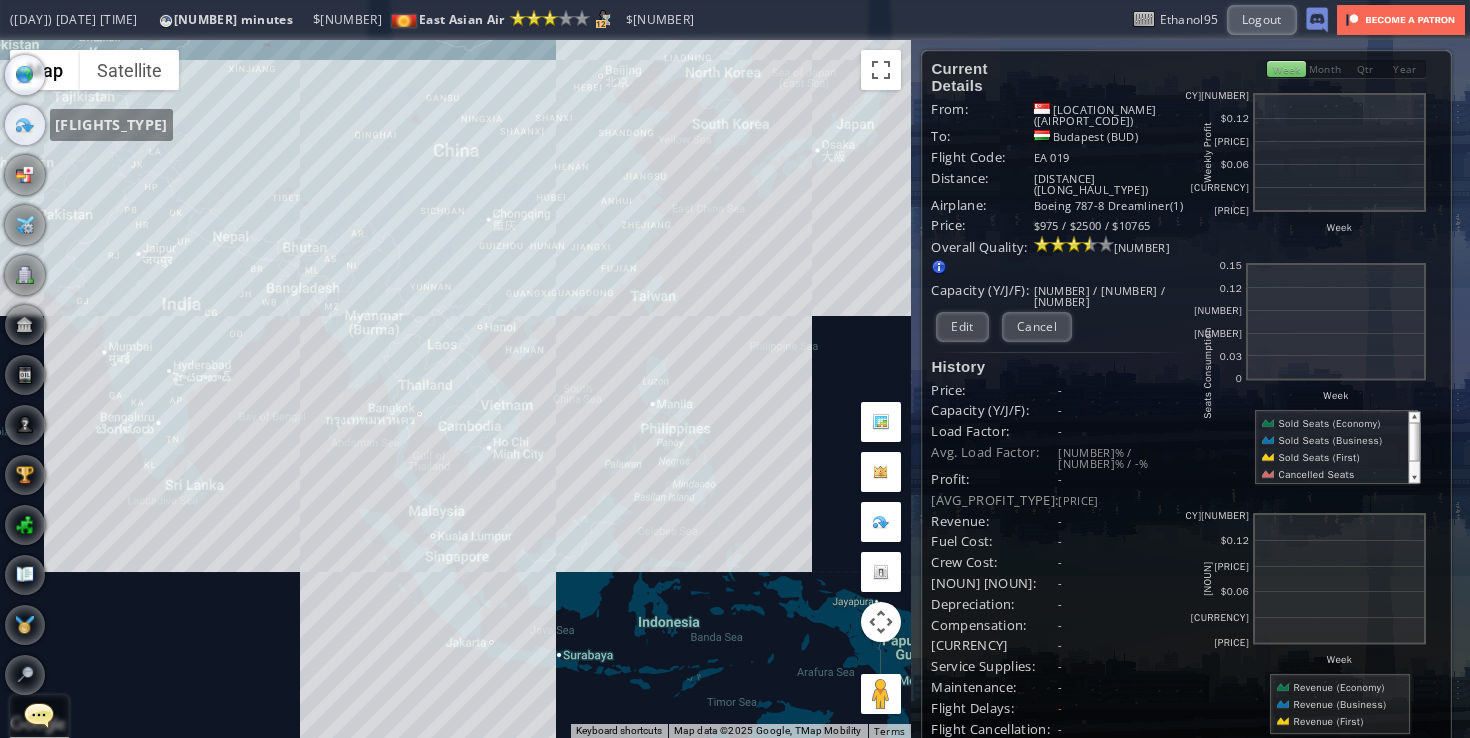 click at bounding box center [25, 125] 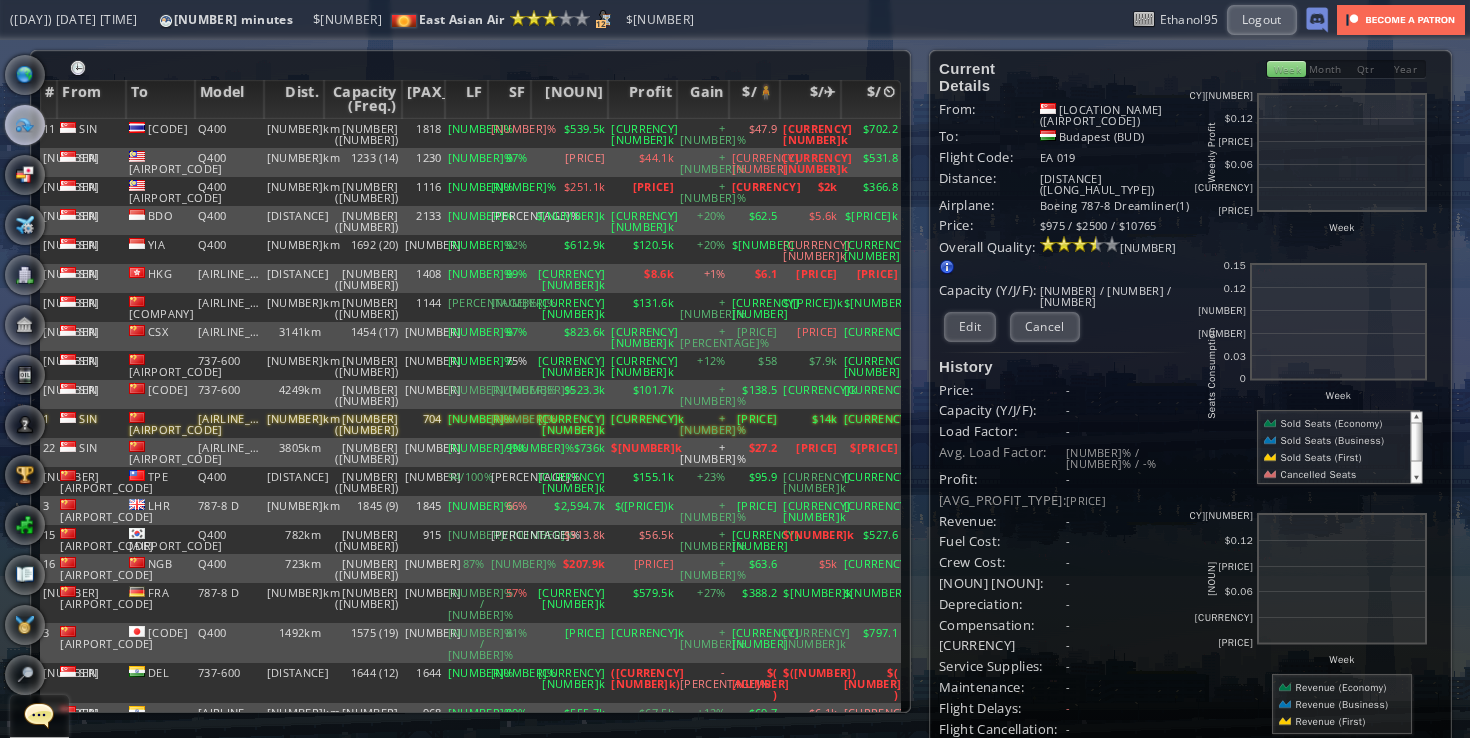 scroll, scrollTop: 73, scrollLeft: 0, axis: vertical 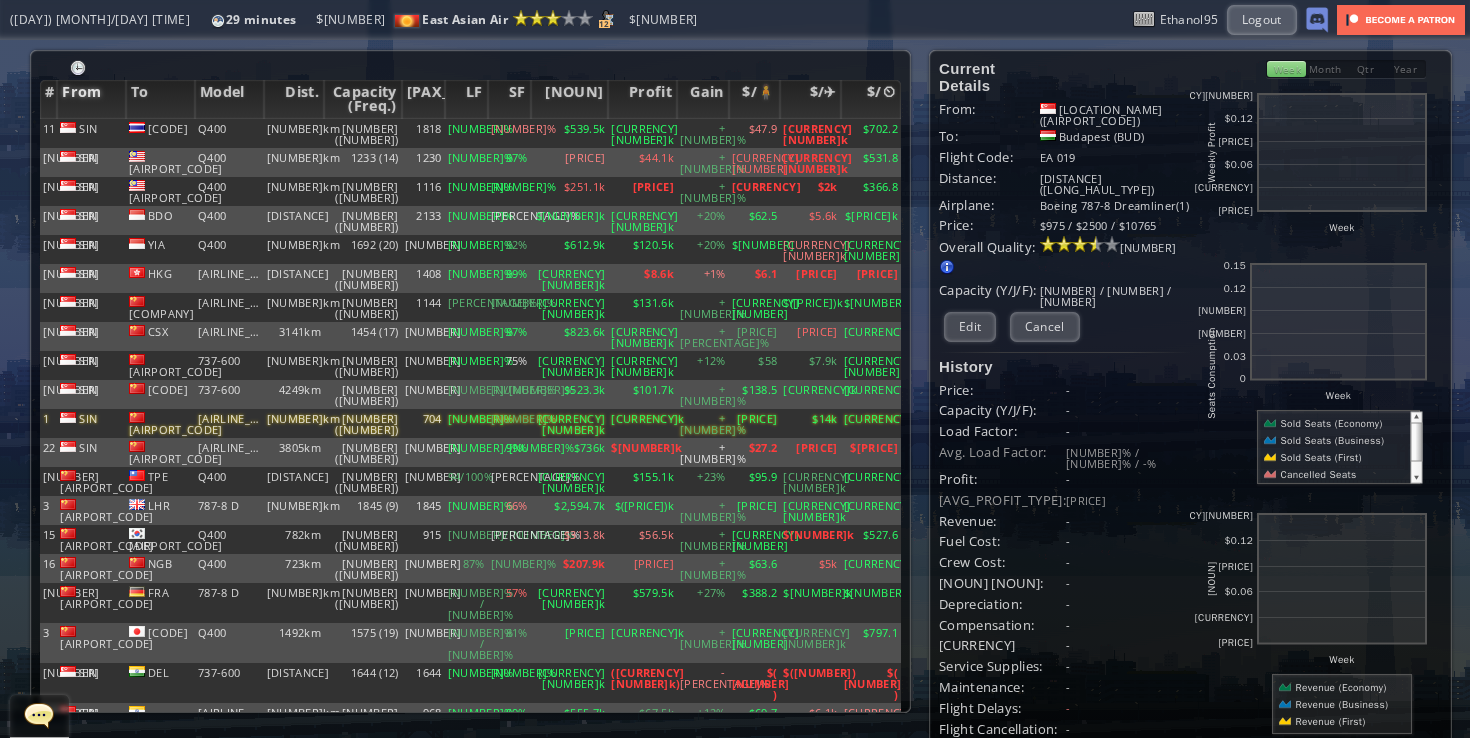 click on "From" at bounding box center (91, 99) 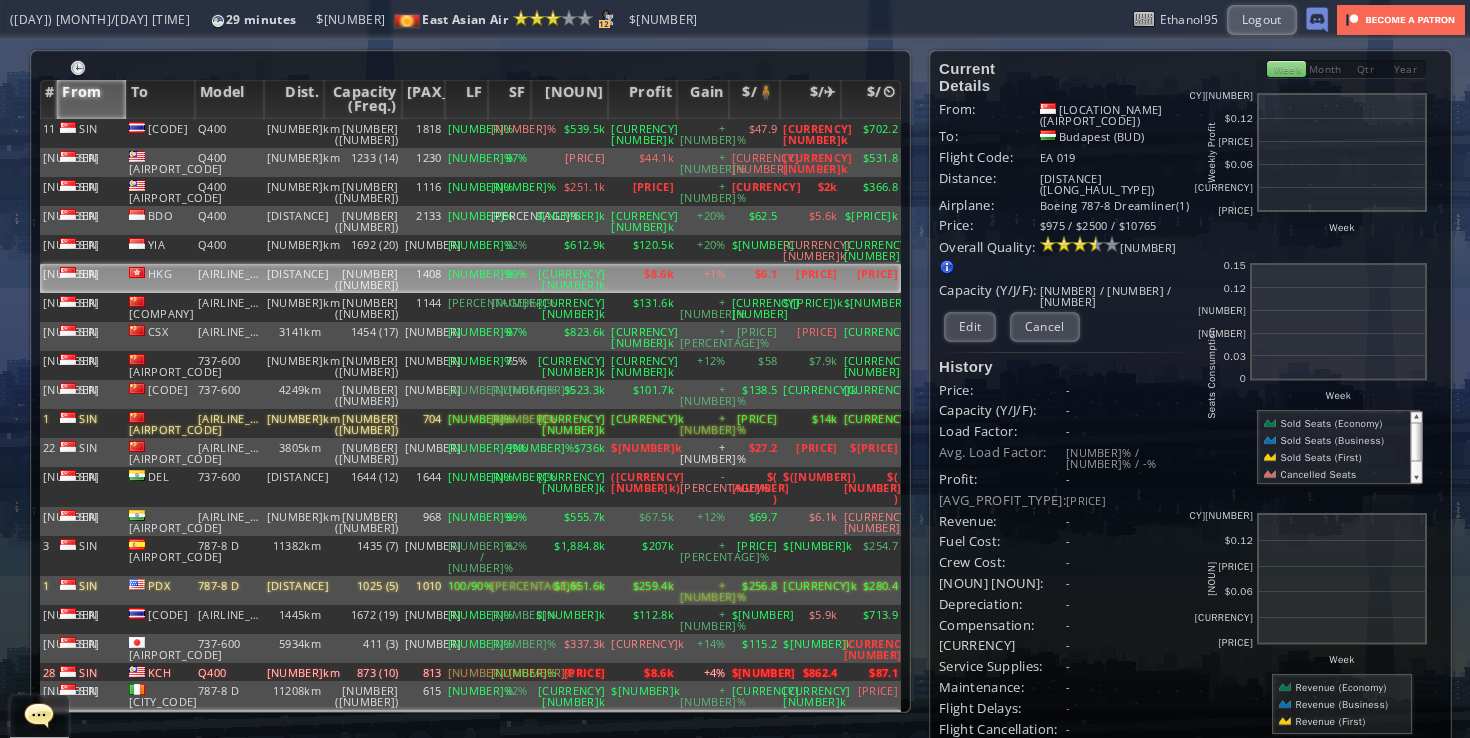 click on "+1%" at bounding box center (703, 133) 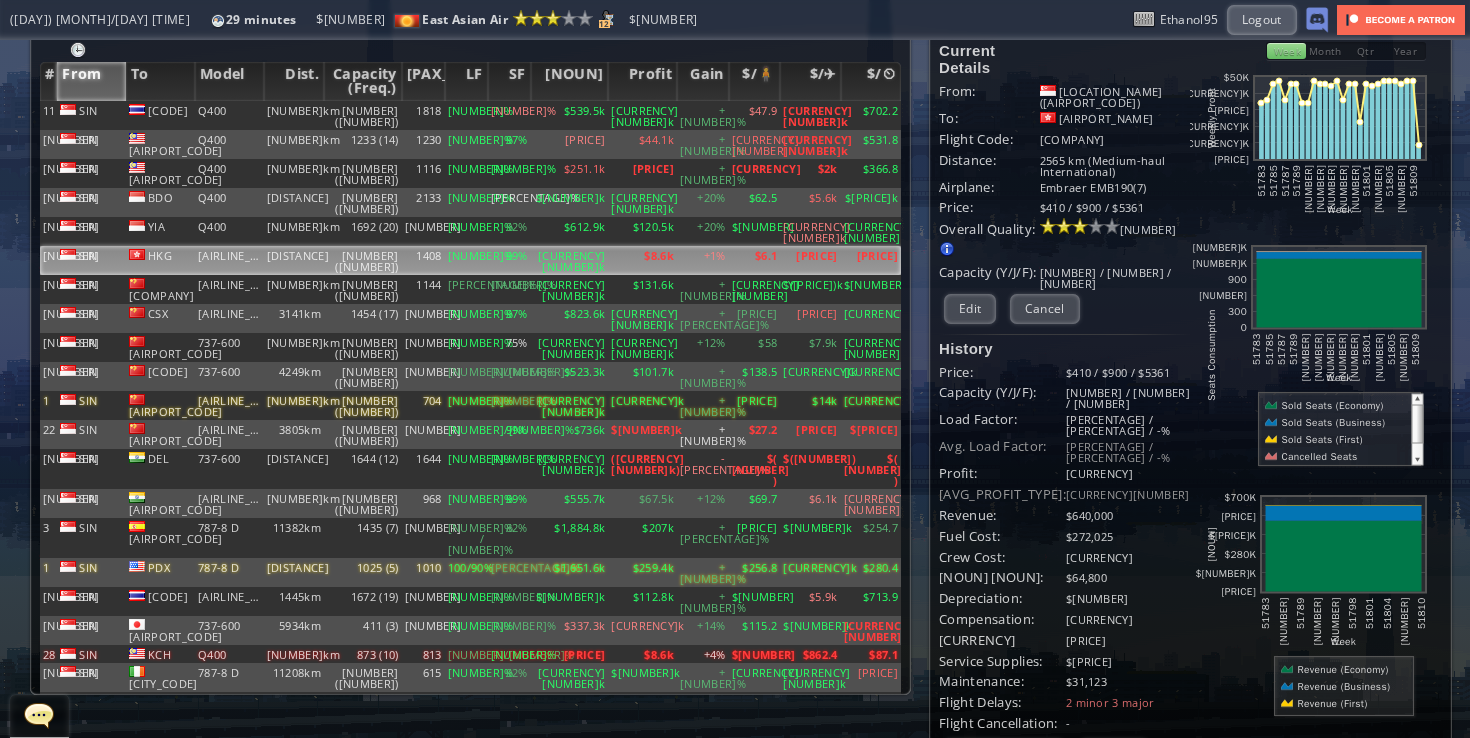 scroll, scrollTop: 0, scrollLeft: 0, axis: both 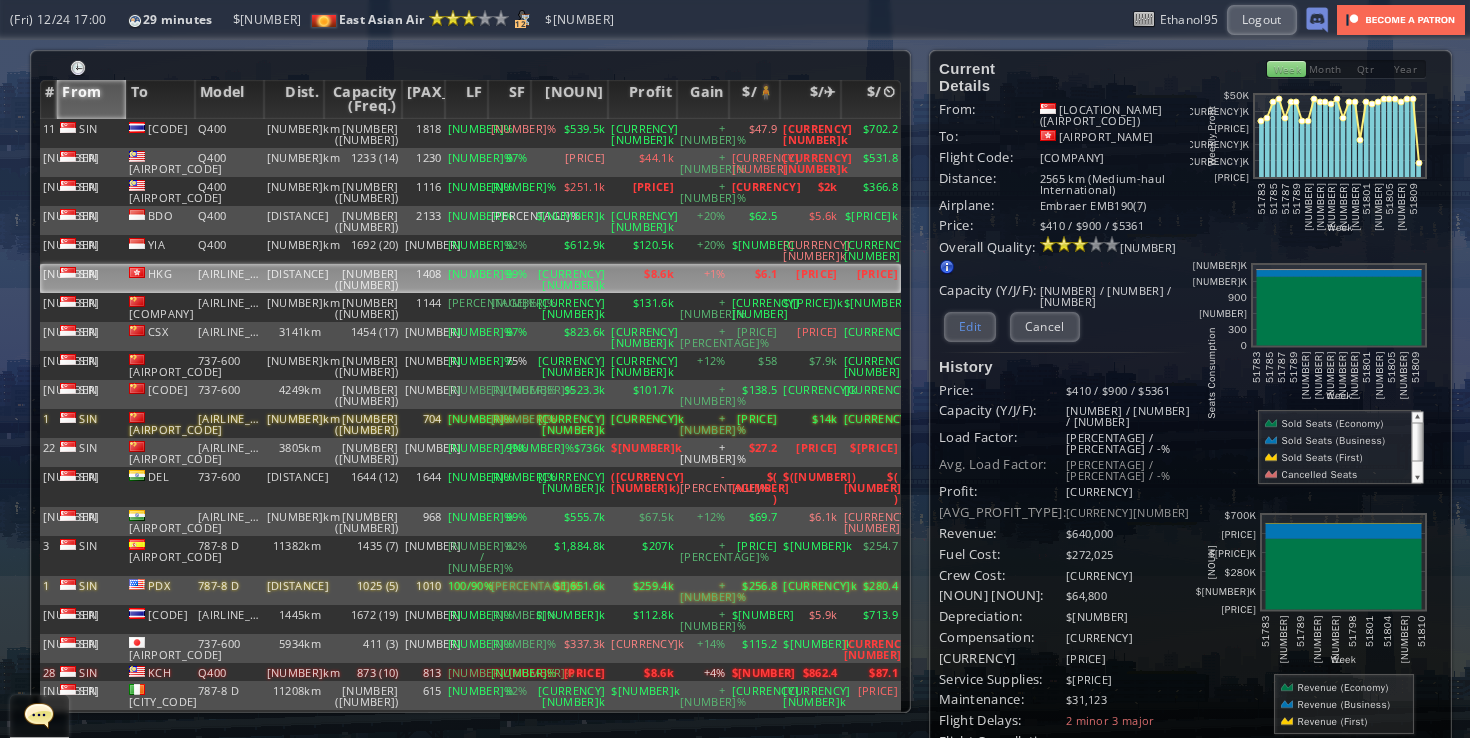 click on "Edit" at bounding box center (970, 326) 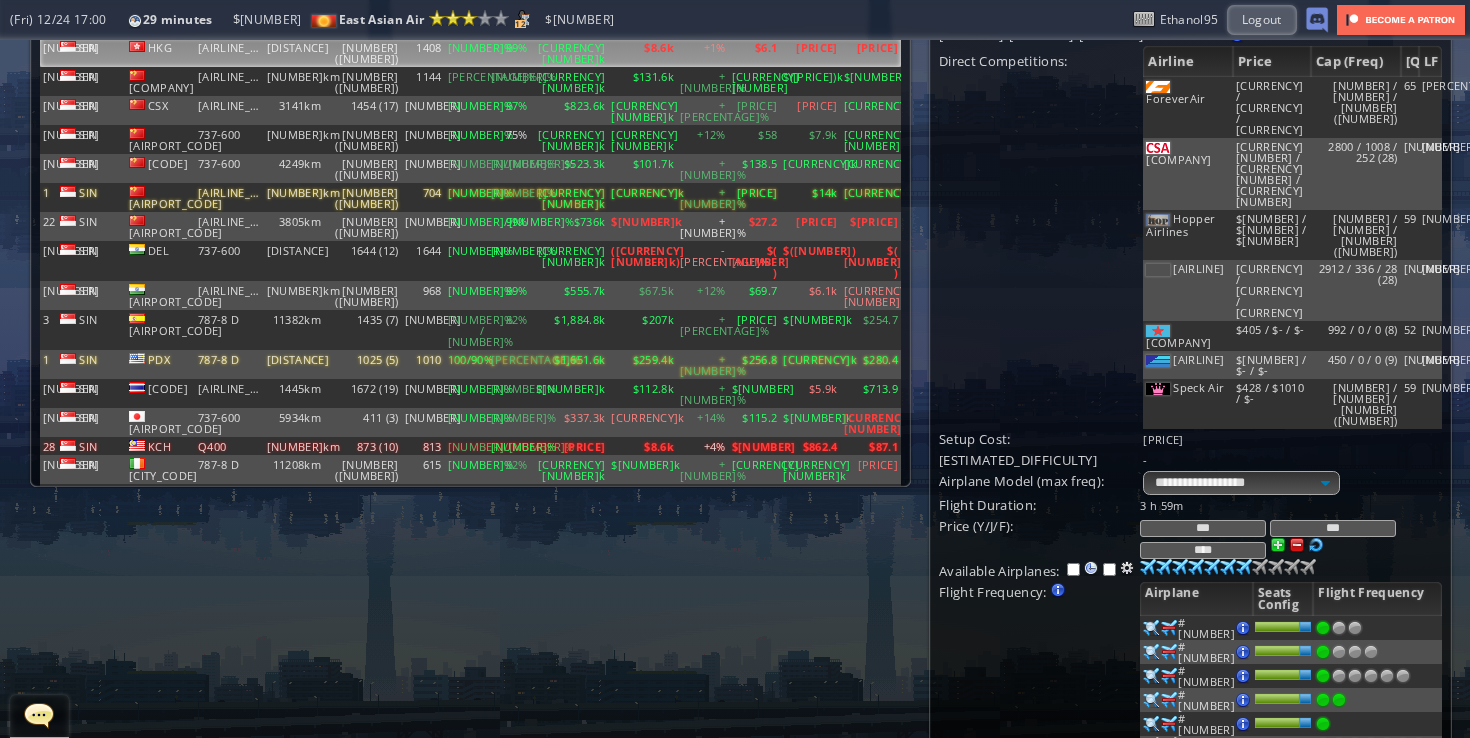 scroll, scrollTop: 396, scrollLeft: 0, axis: vertical 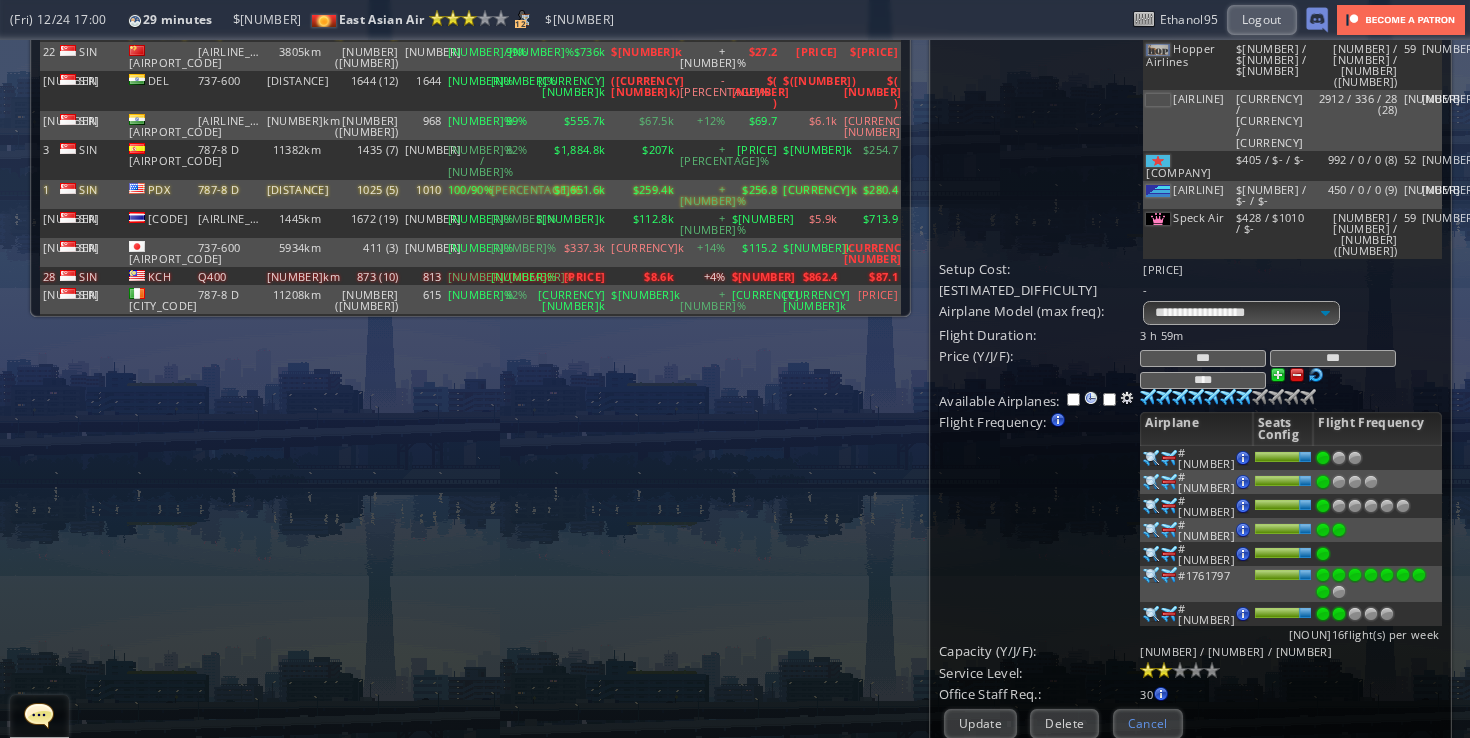 click on "Cancel" at bounding box center (1148, 723) 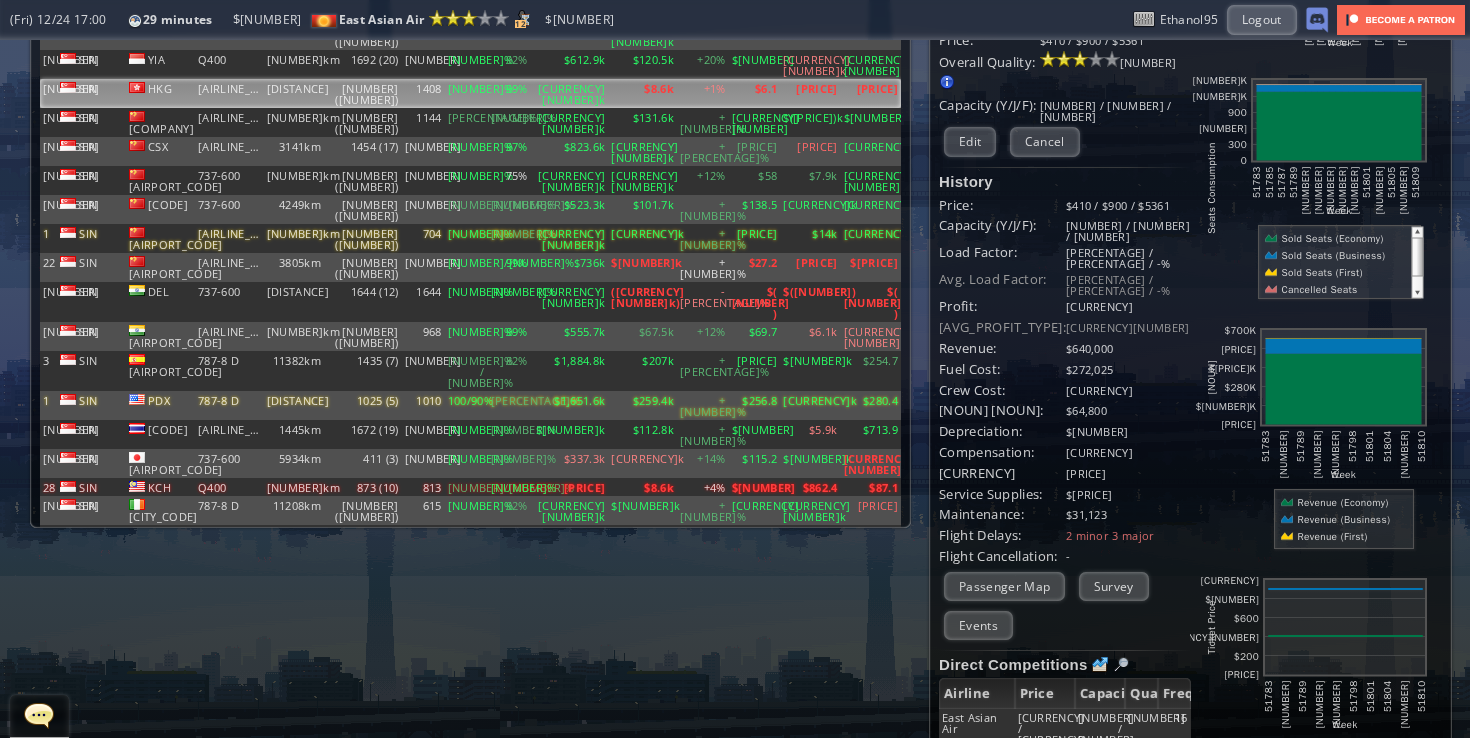 scroll, scrollTop: 0, scrollLeft: 0, axis: both 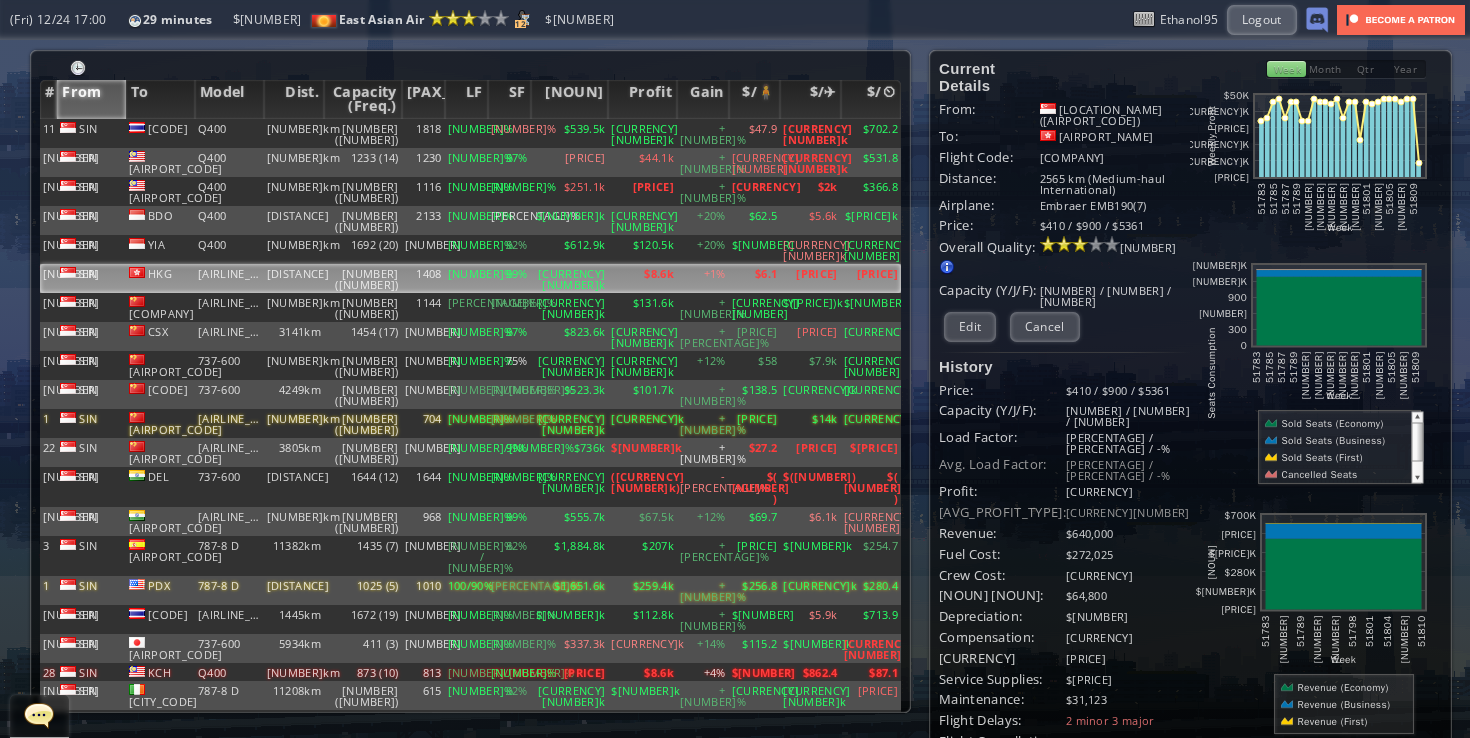 click at bounding box center (1316, 163) 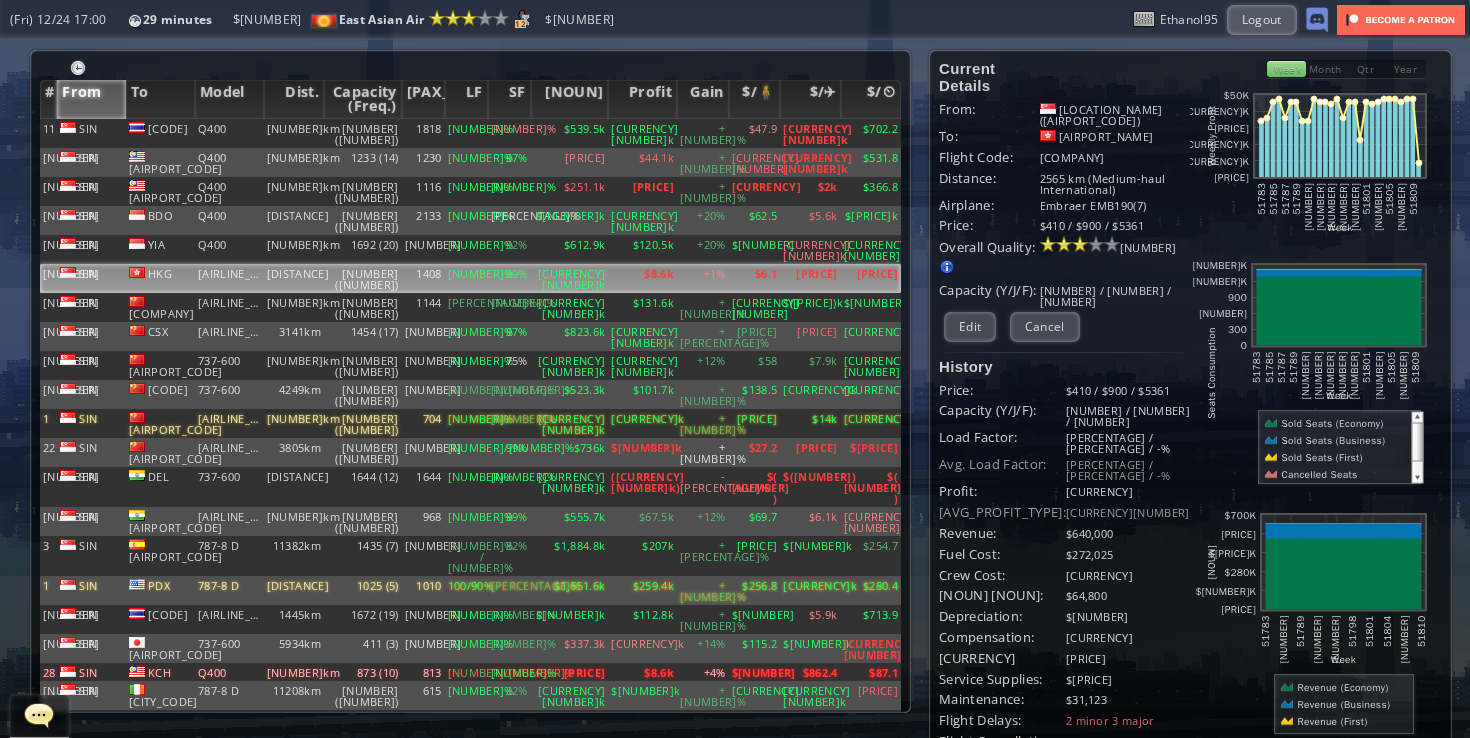 click at bounding box center (1316, 163) 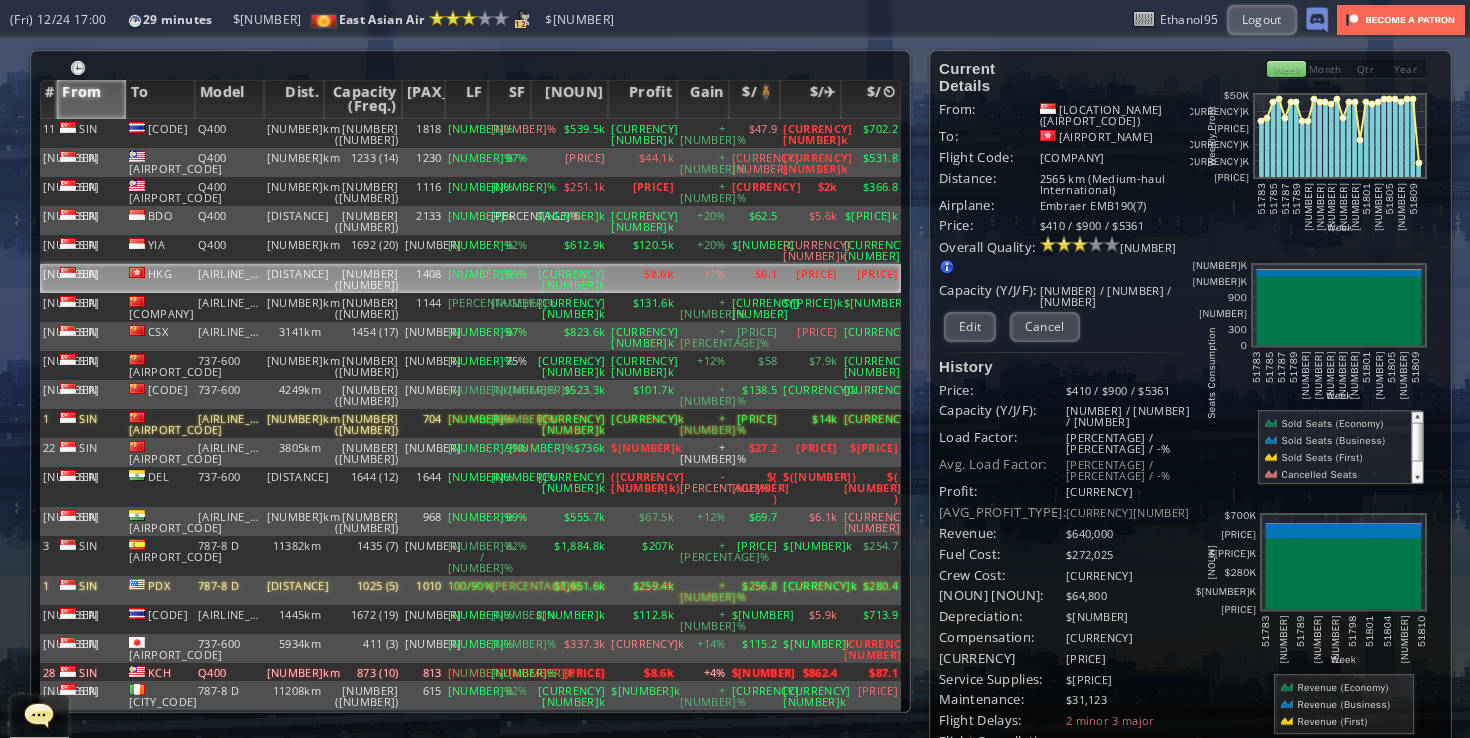 click on "Month" at bounding box center [1326, 69] 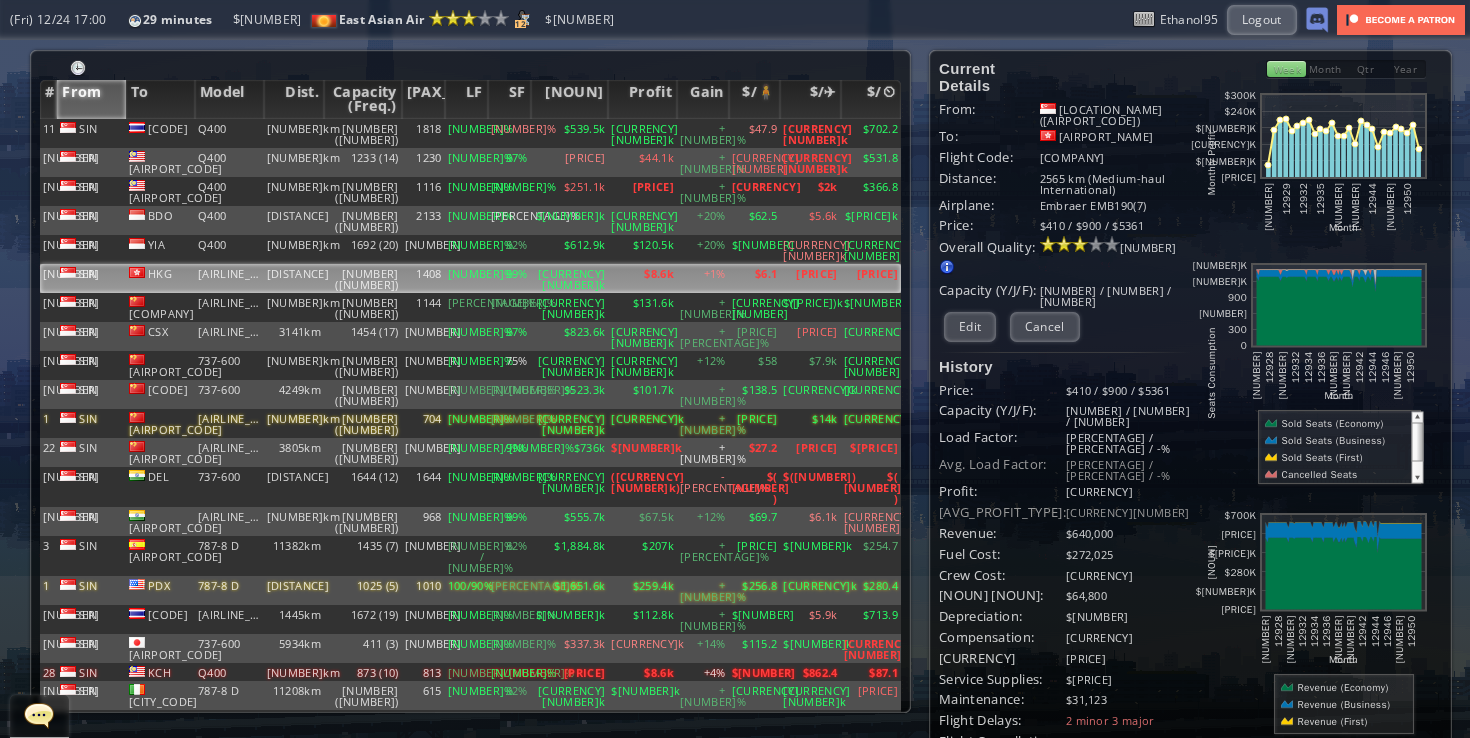 click on "Week" at bounding box center (1286, 69) 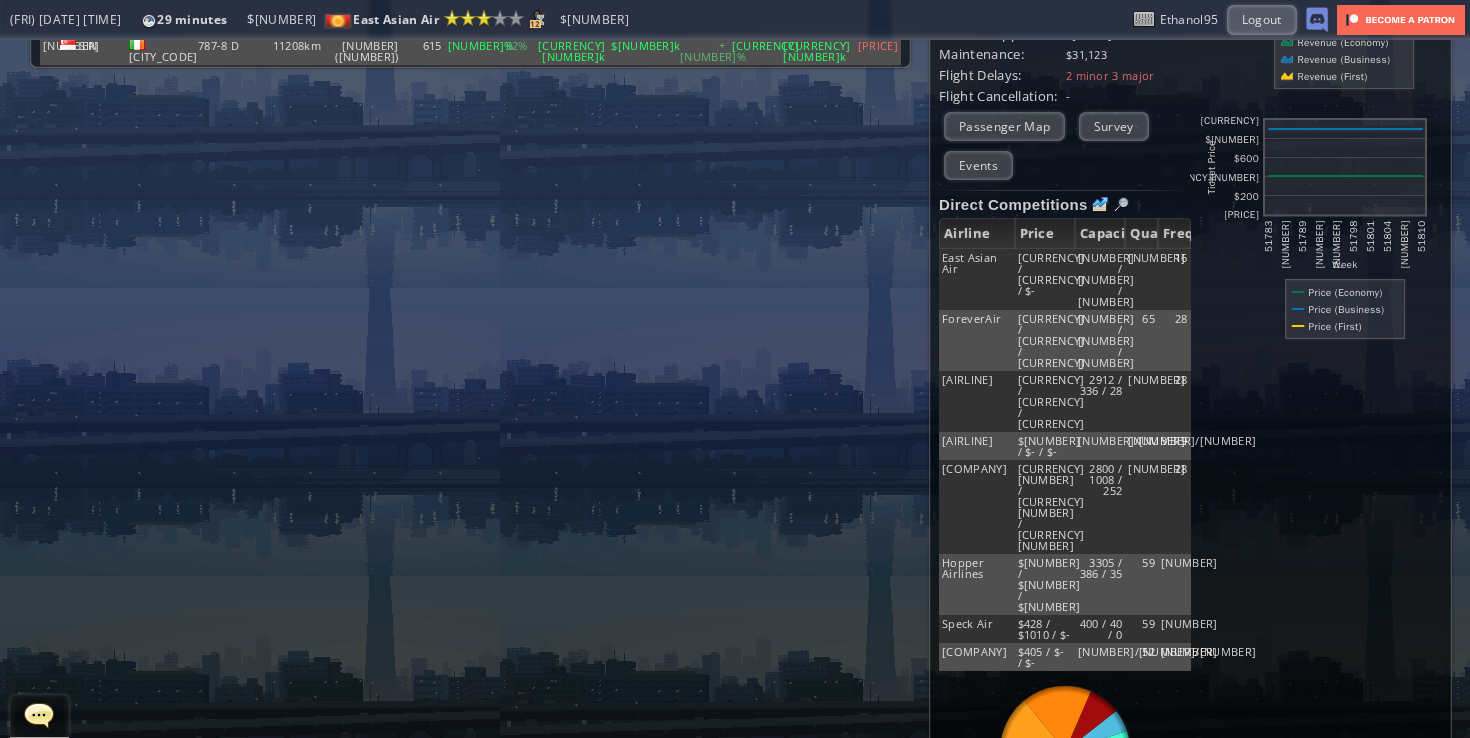 scroll, scrollTop: 0, scrollLeft: 0, axis: both 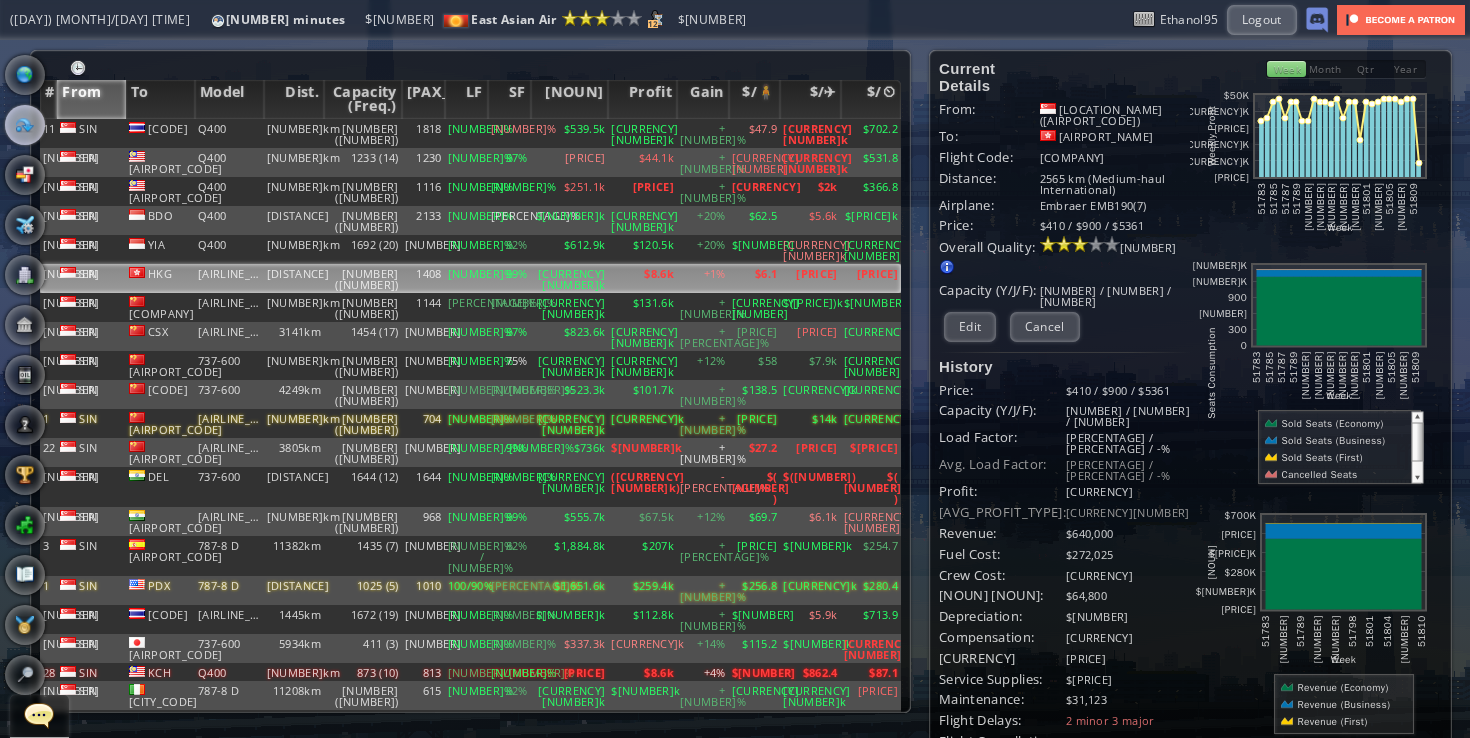 click on "[LOCATION_NAME] ([AIRPORT_CODE])" at bounding box center (1115, 112) 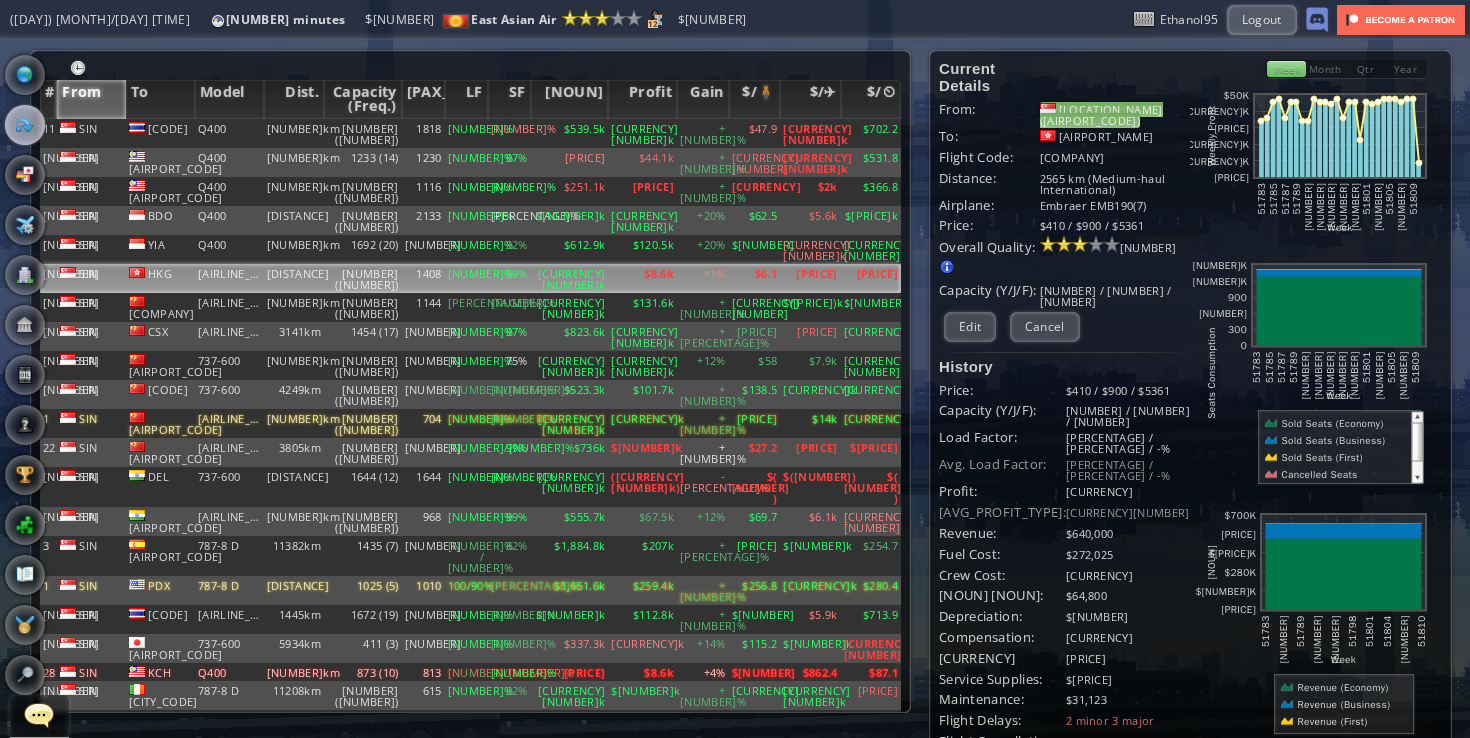 click on "[LOCATION_NAME] ([AIRPORT_CODE])" at bounding box center [1101, 115] 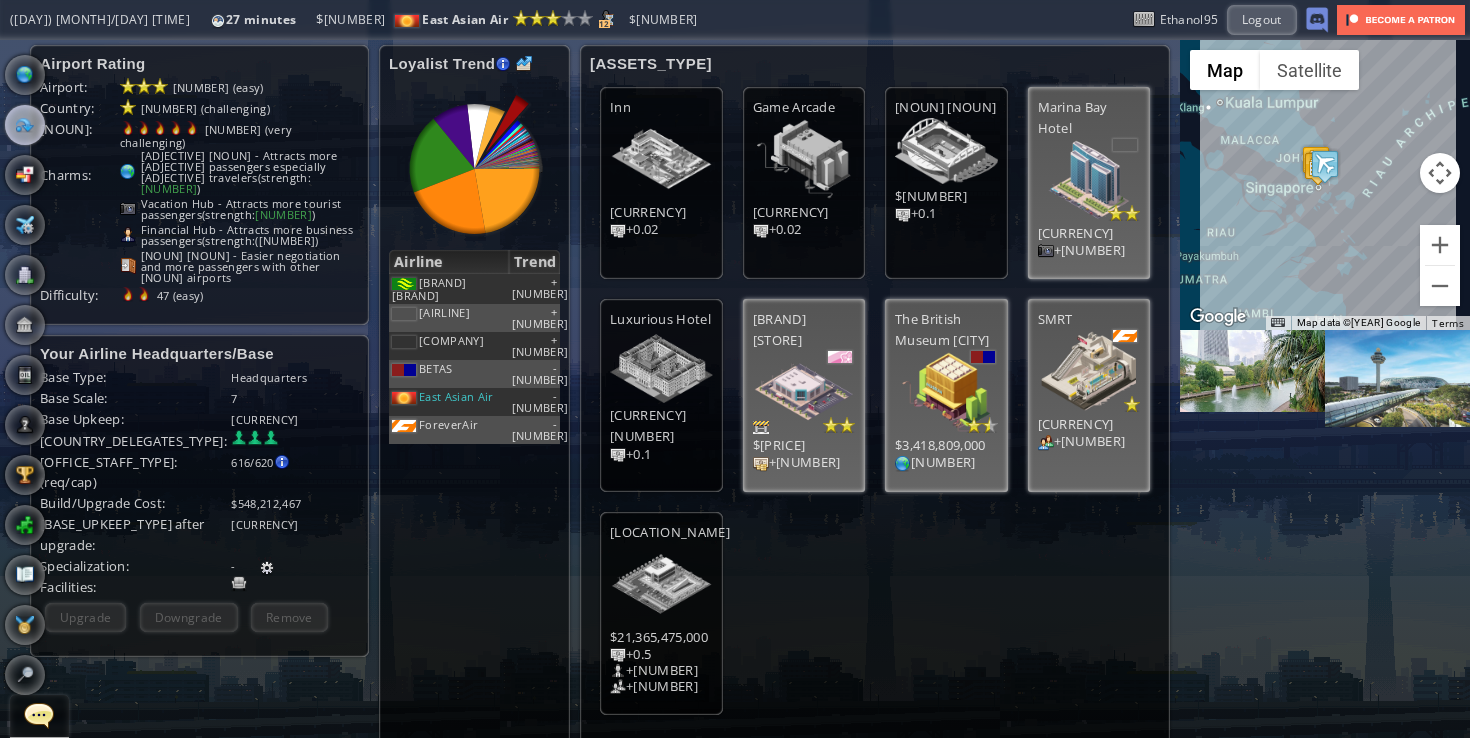 scroll, scrollTop: 161, scrollLeft: 0, axis: vertical 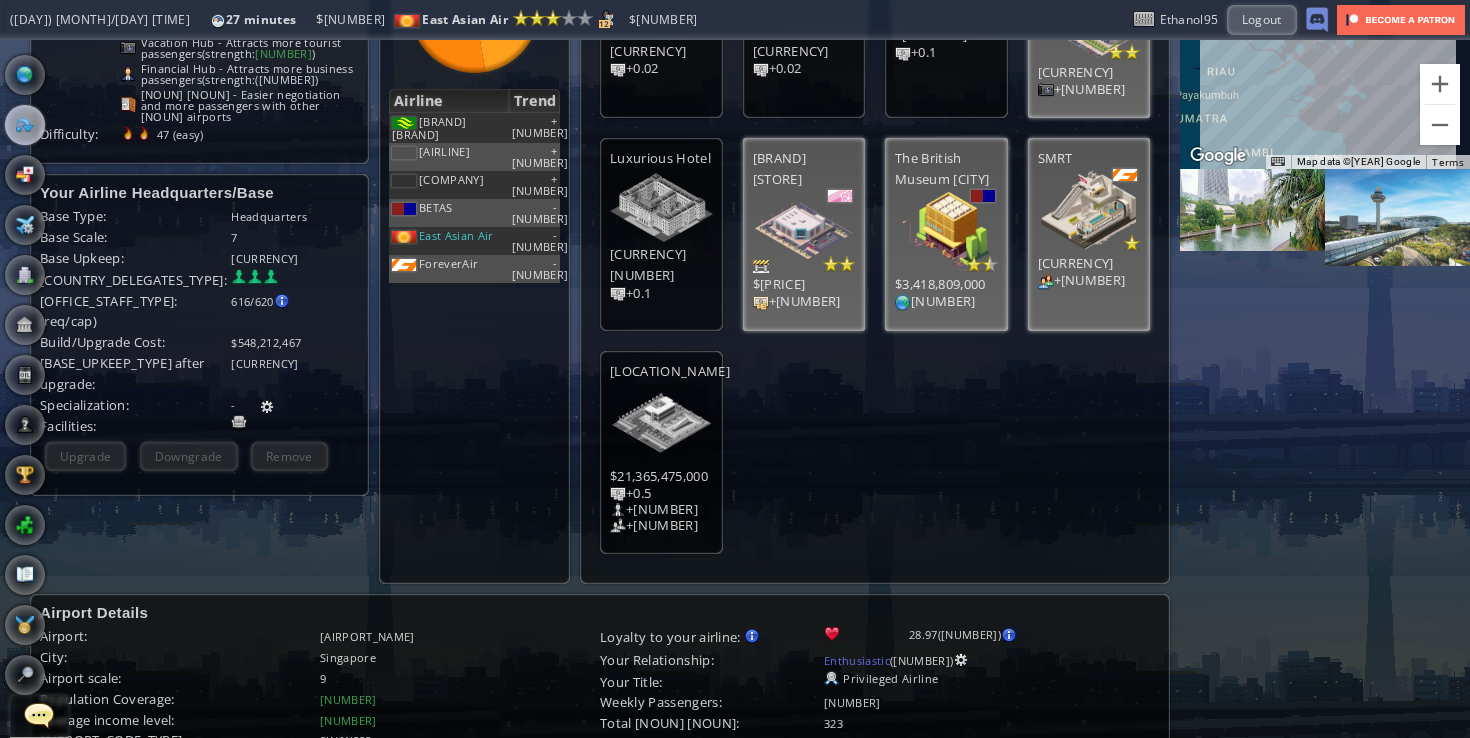 click on "[FLIGHTS_TYPE]" at bounding box center (25, 125) 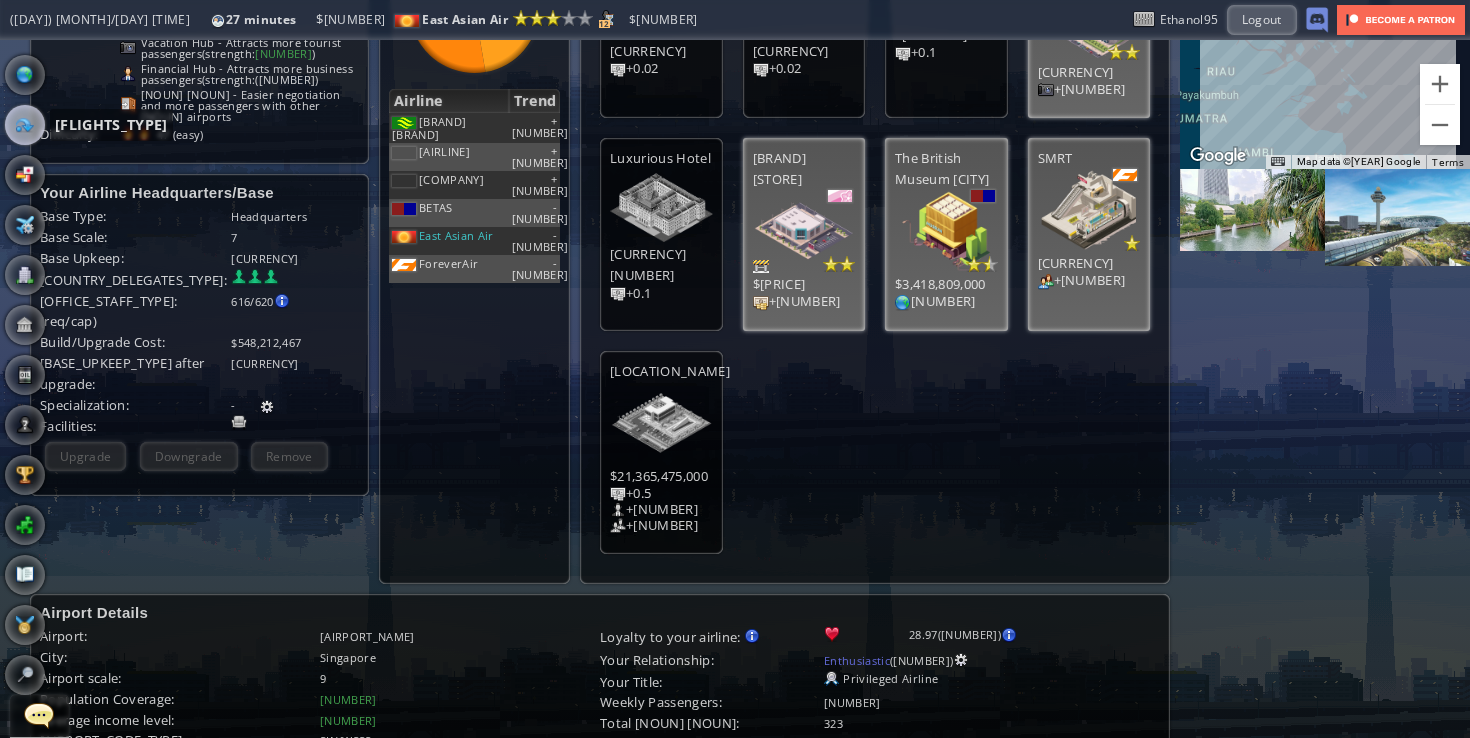 click at bounding box center (25, 125) 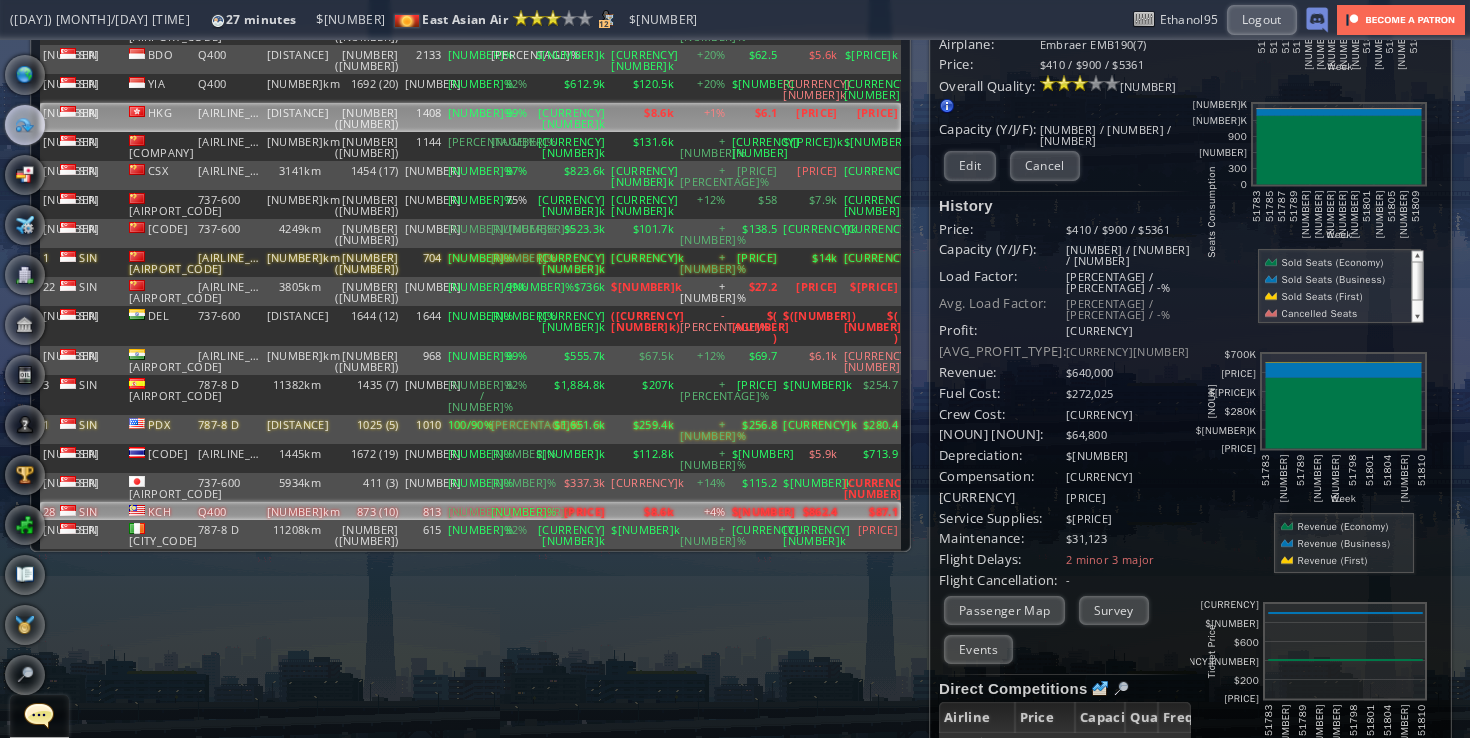 scroll, scrollTop: 0, scrollLeft: 0, axis: both 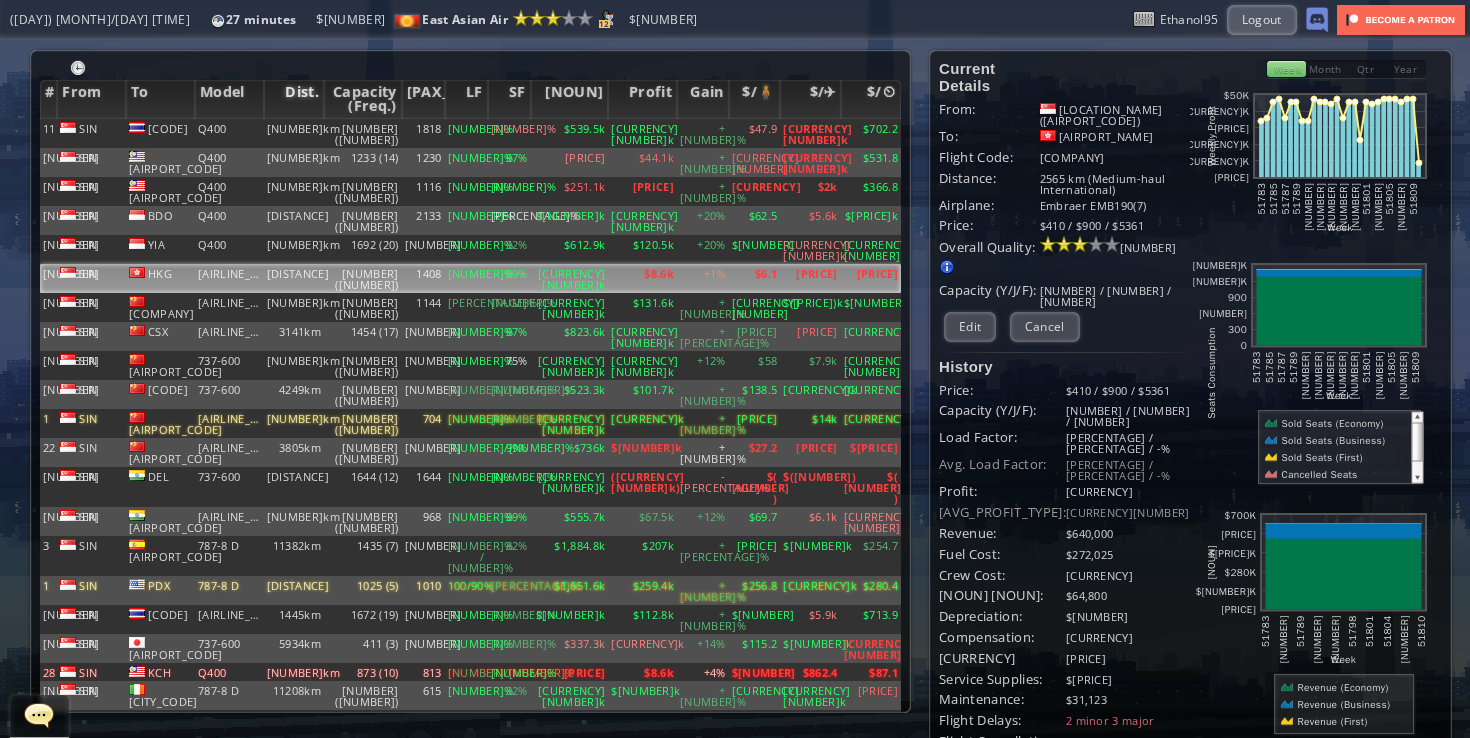 click on "Dist." at bounding box center [294, 99] 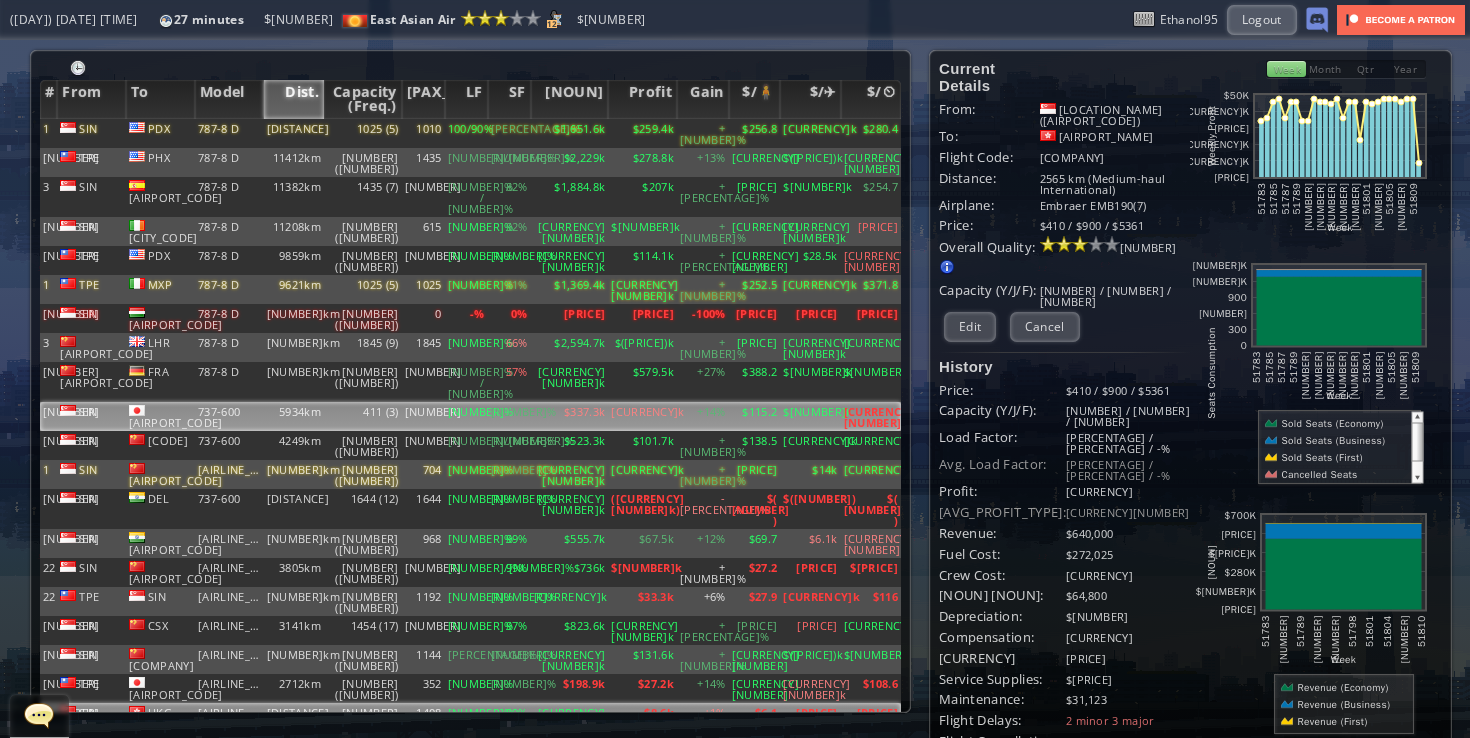 click on "737-600" at bounding box center [229, 133] 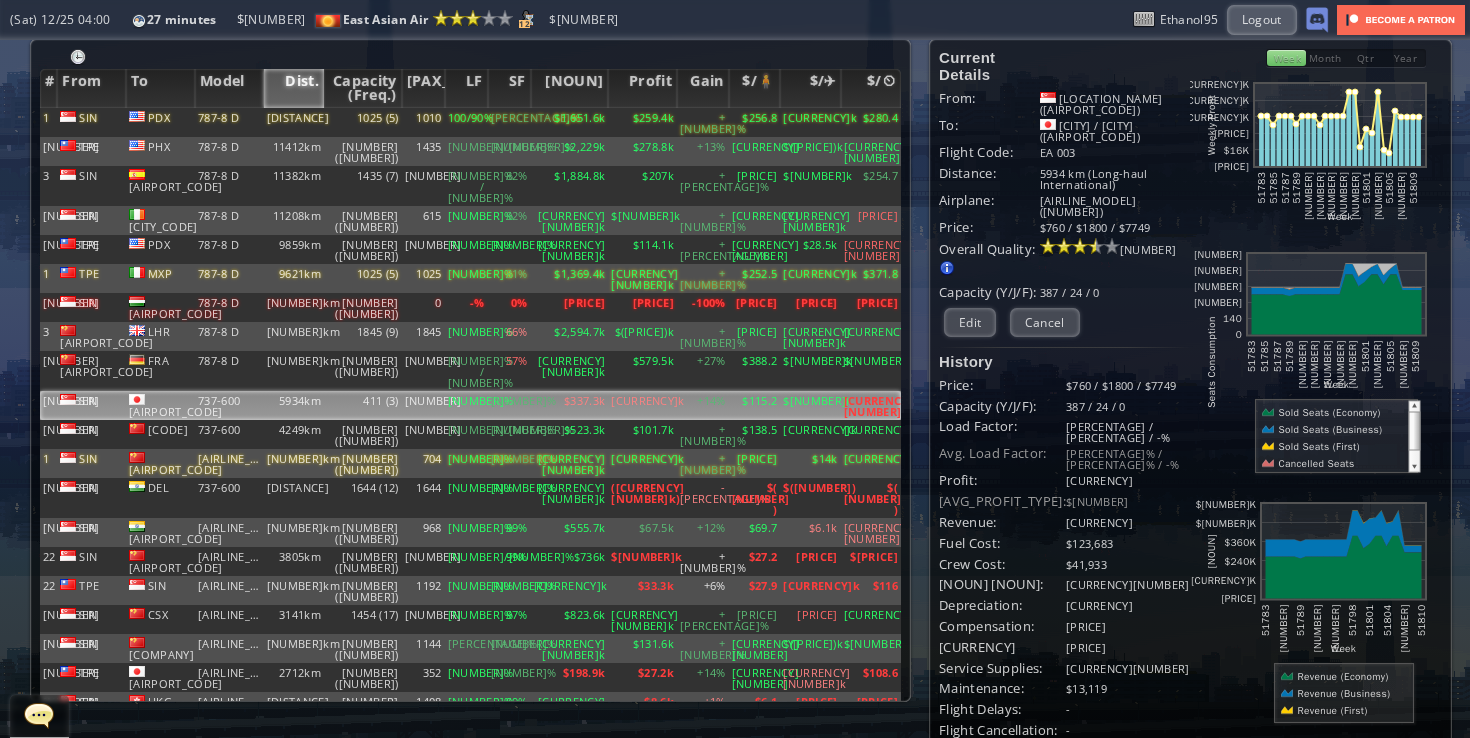 scroll, scrollTop: 3, scrollLeft: 0, axis: vertical 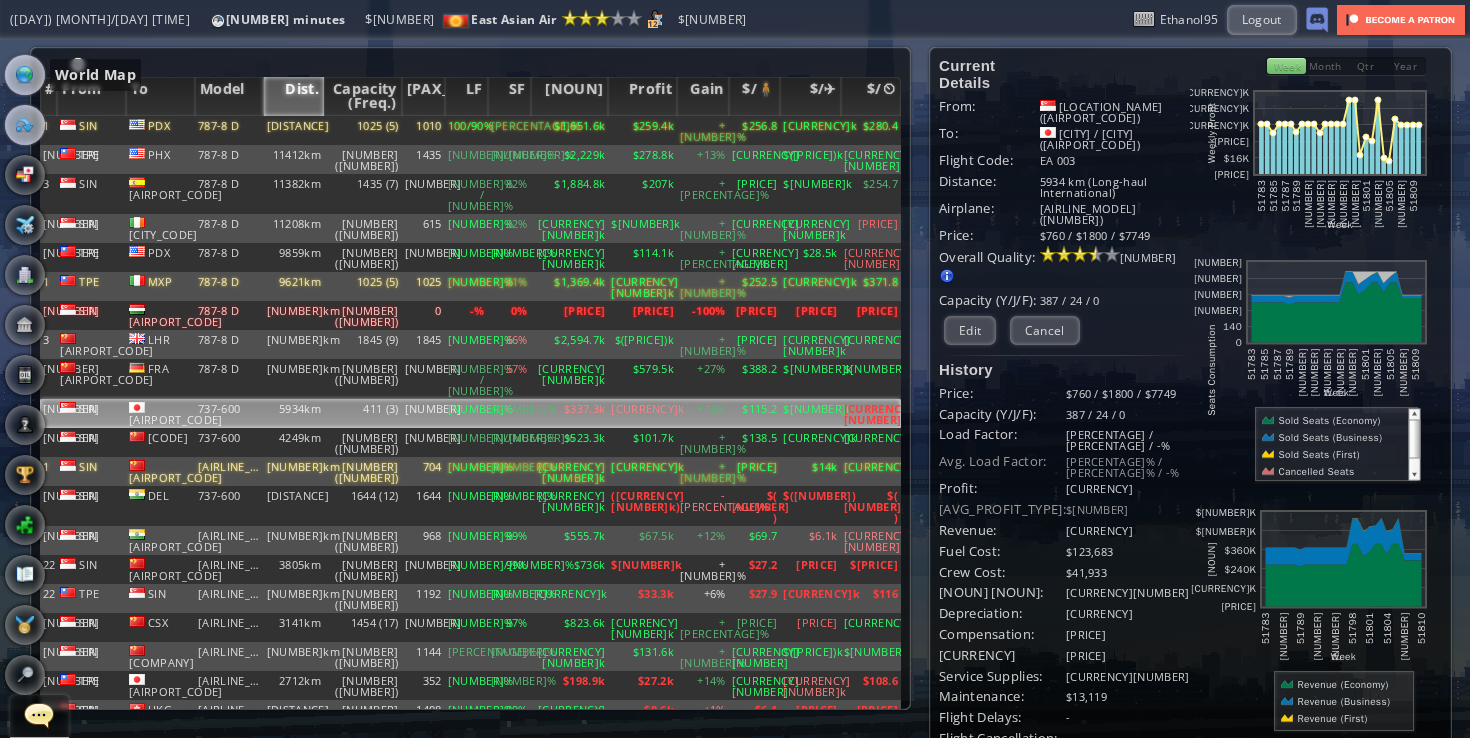 click at bounding box center [25, 75] 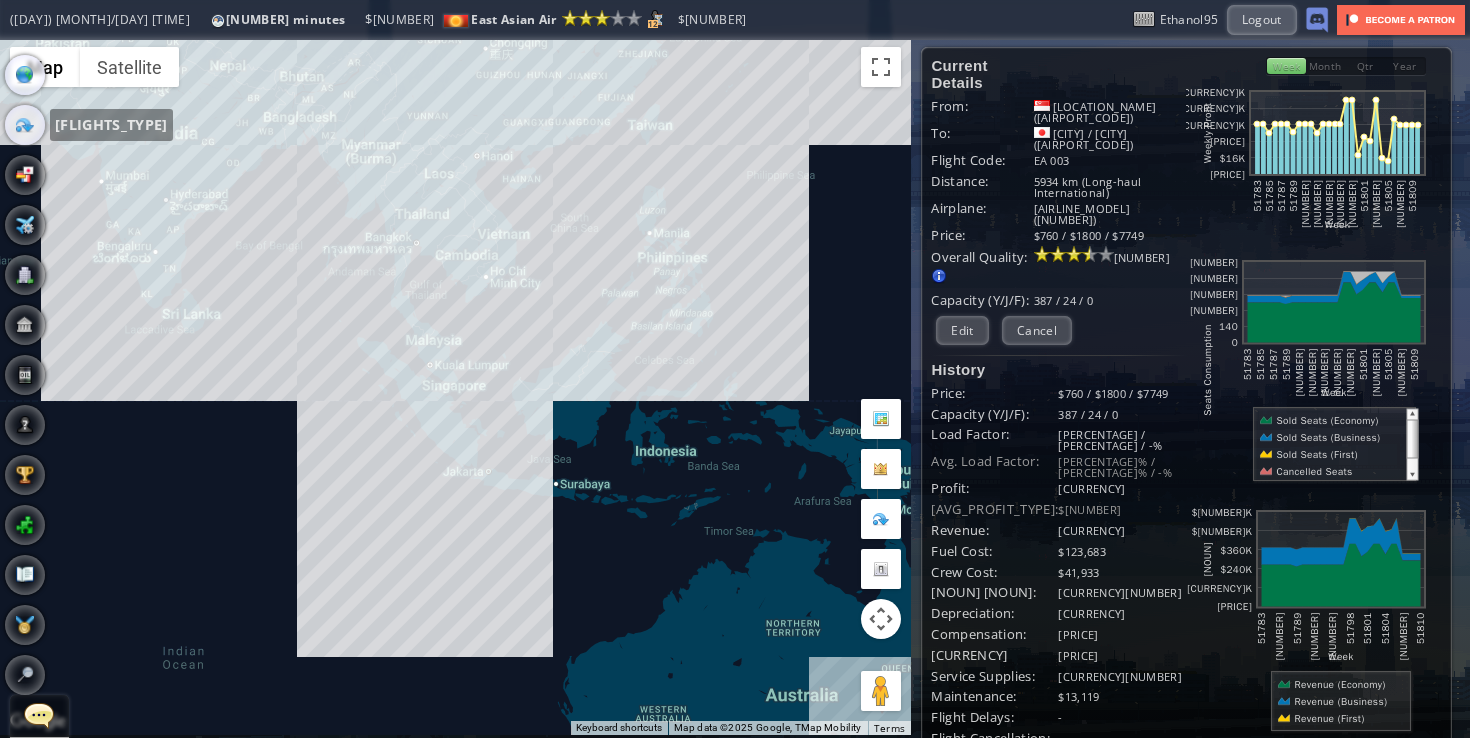 click at bounding box center [25, 125] 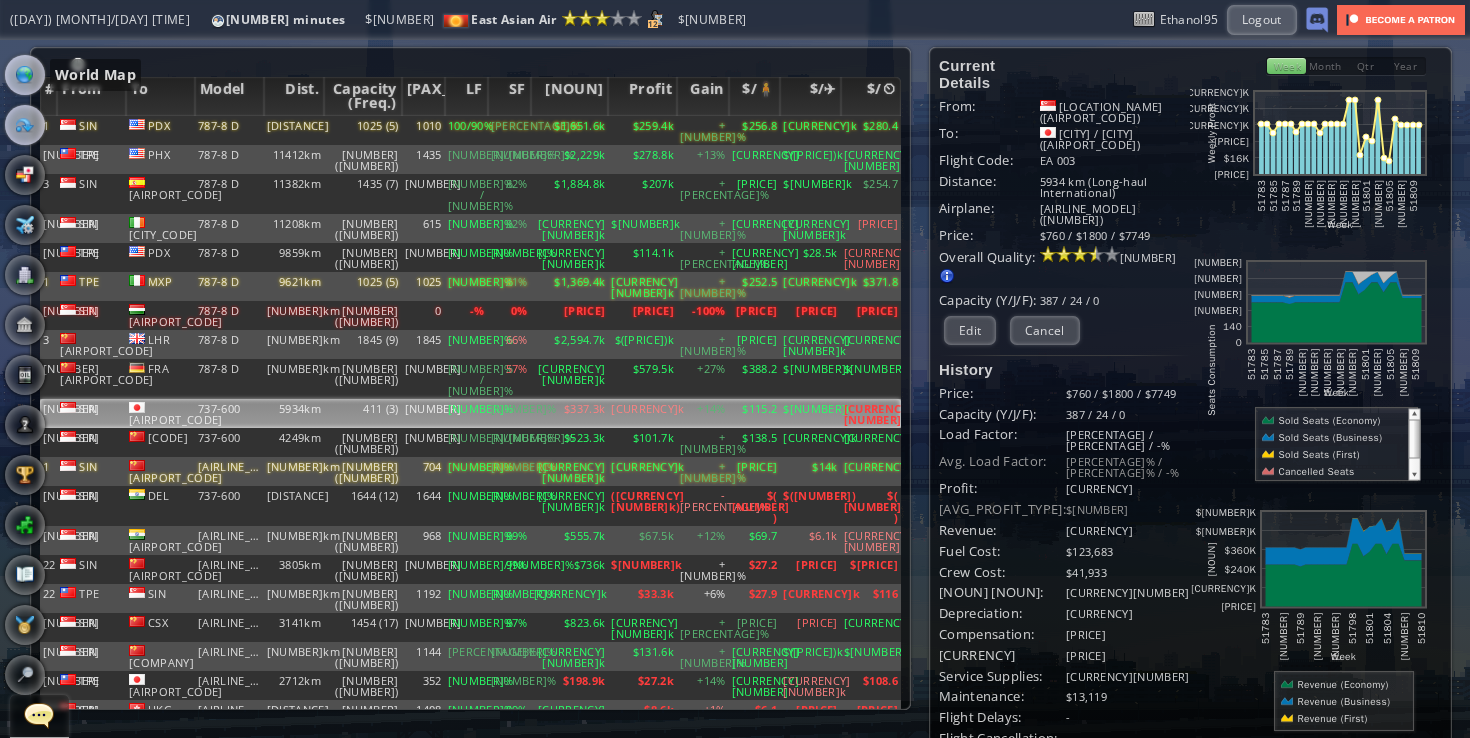 click at bounding box center [25, 75] 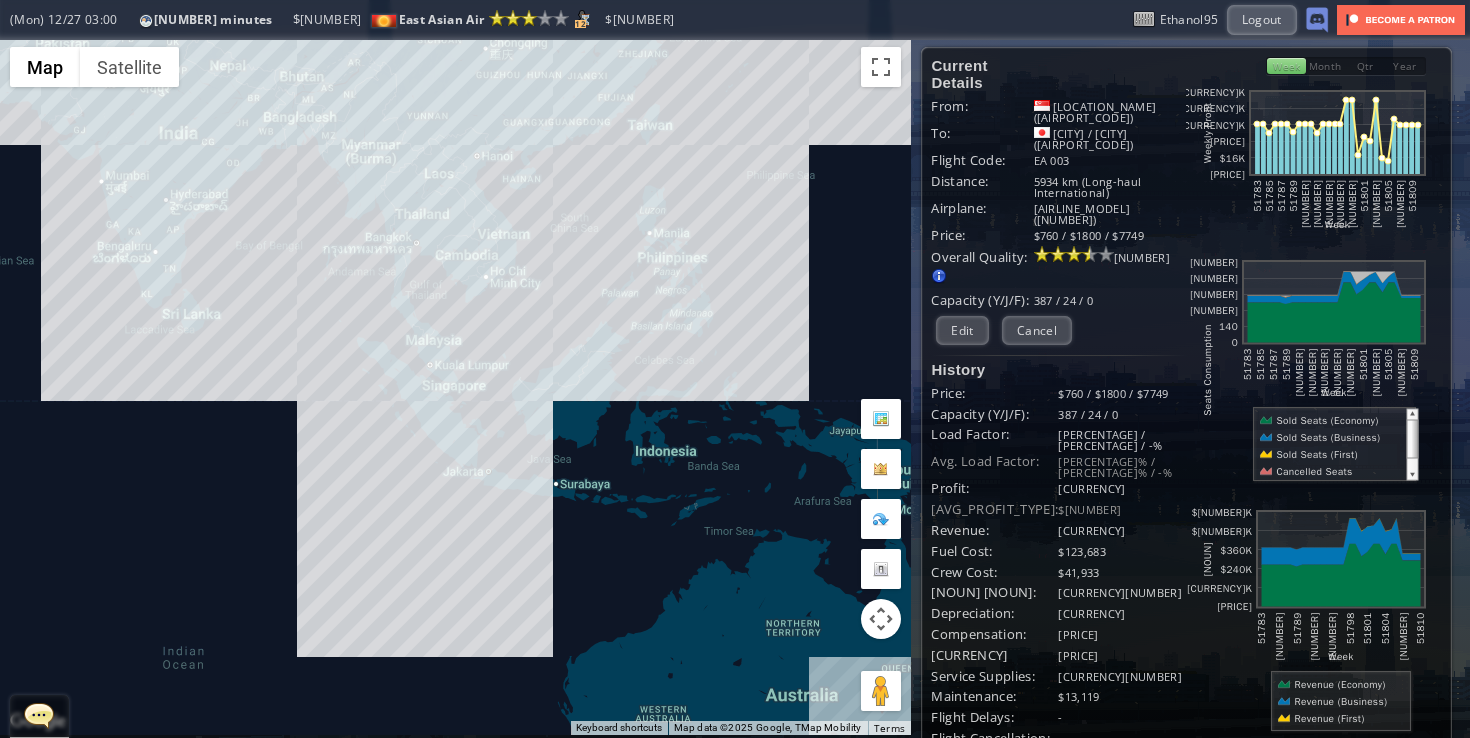 click on "Current Details
From:
Singapore ([AIRPORT_CODE])
To:
Chitose / Tomakomai ([AIRPORT_CODE])
Flight Code:
EA [NUMBER]
Distance:
[NUMBER] km (Long-haul International)
airplane:
Boeing [AIRPLANE MODEL]([NUMBER])
Price:
$[PRICE] / $[PRICE] / $[PRICE]
Overall Quality:
Overall quality is determined by:
- Fleet Age per Route
- Service Star level per route
- Company wide Service Quality
[NUMBER]
Edit -" at bounding box center [1058, 582] 